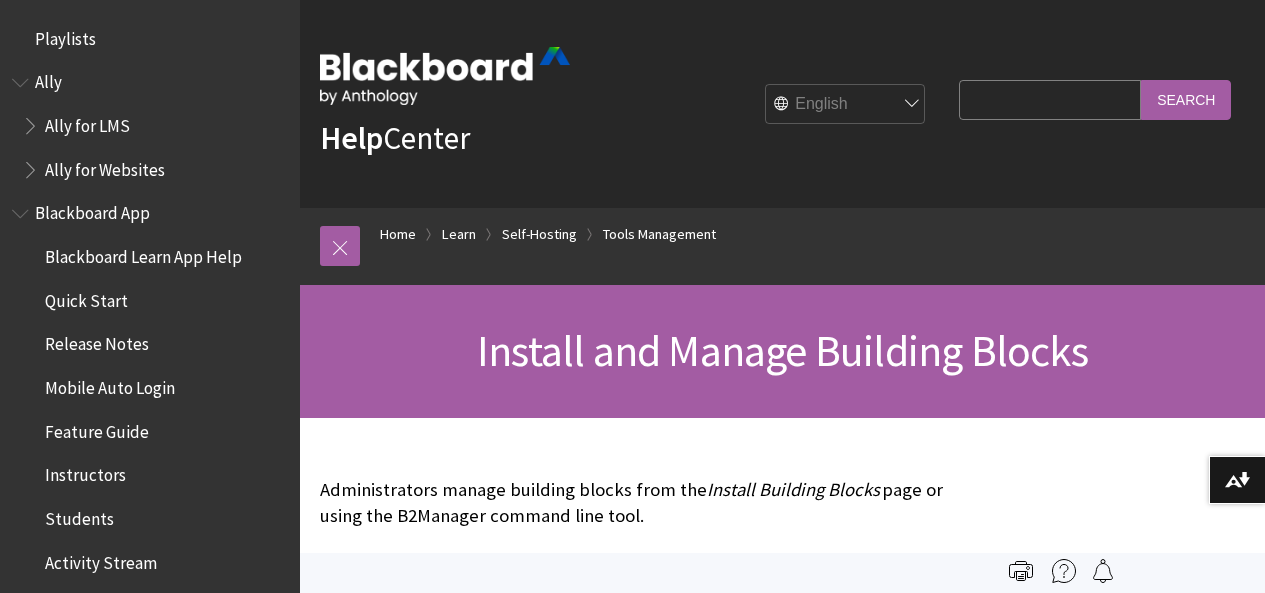 scroll, scrollTop: 0, scrollLeft: 0, axis: both 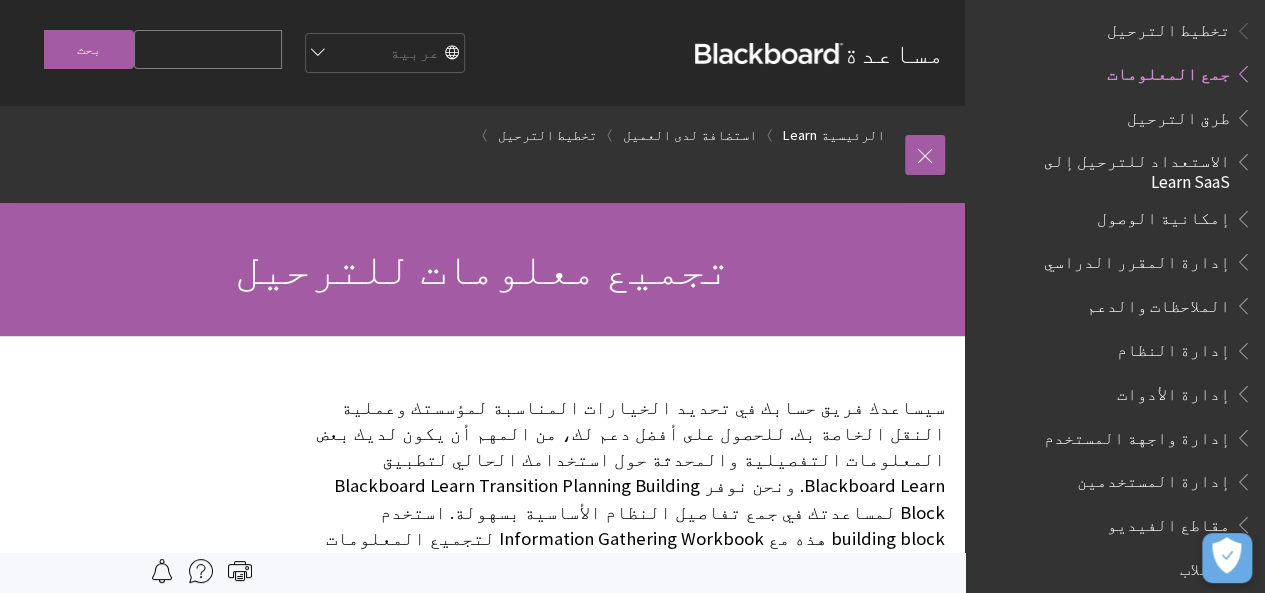 click on "تجميع معلومات للترحيل" at bounding box center [482, 268] 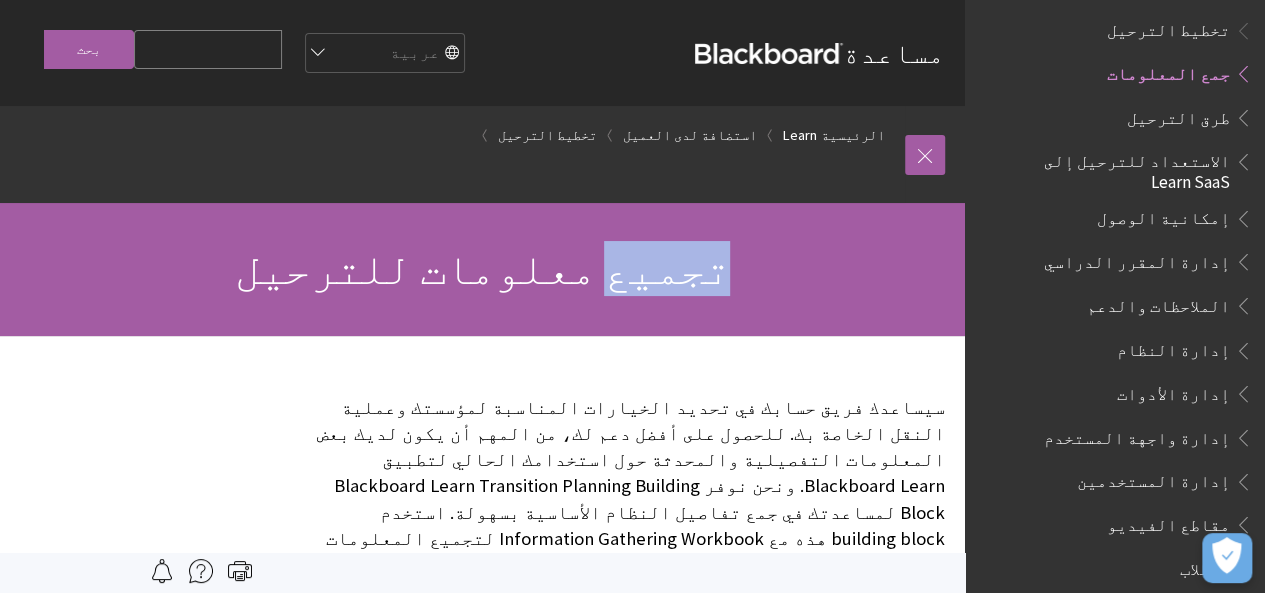 click on "تجميع معلومات للترحيل" at bounding box center [482, 268] 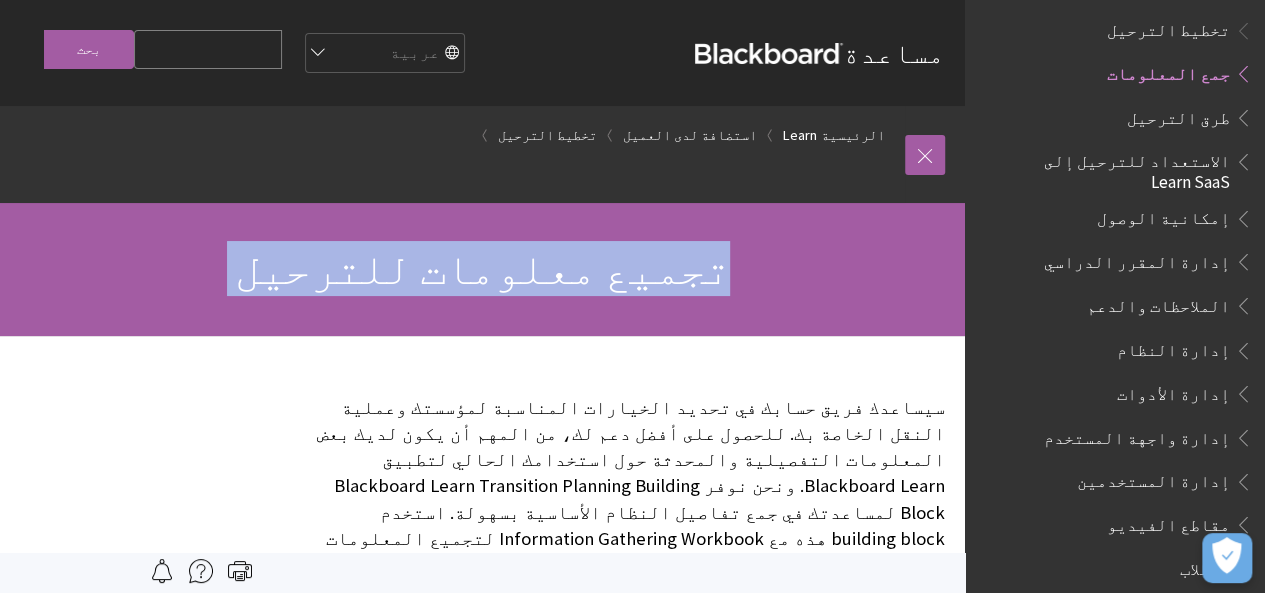 click on "تجميع معلومات للترحيل" at bounding box center [482, 268] 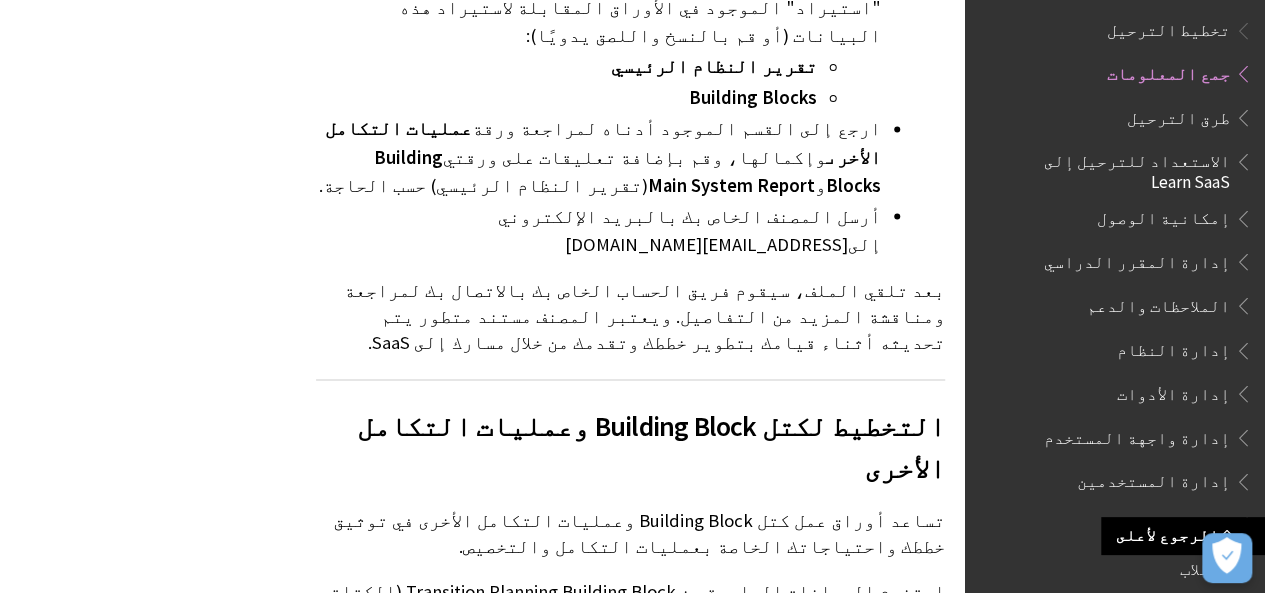 scroll, scrollTop: 1773, scrollLeft: 0, axis: vertical 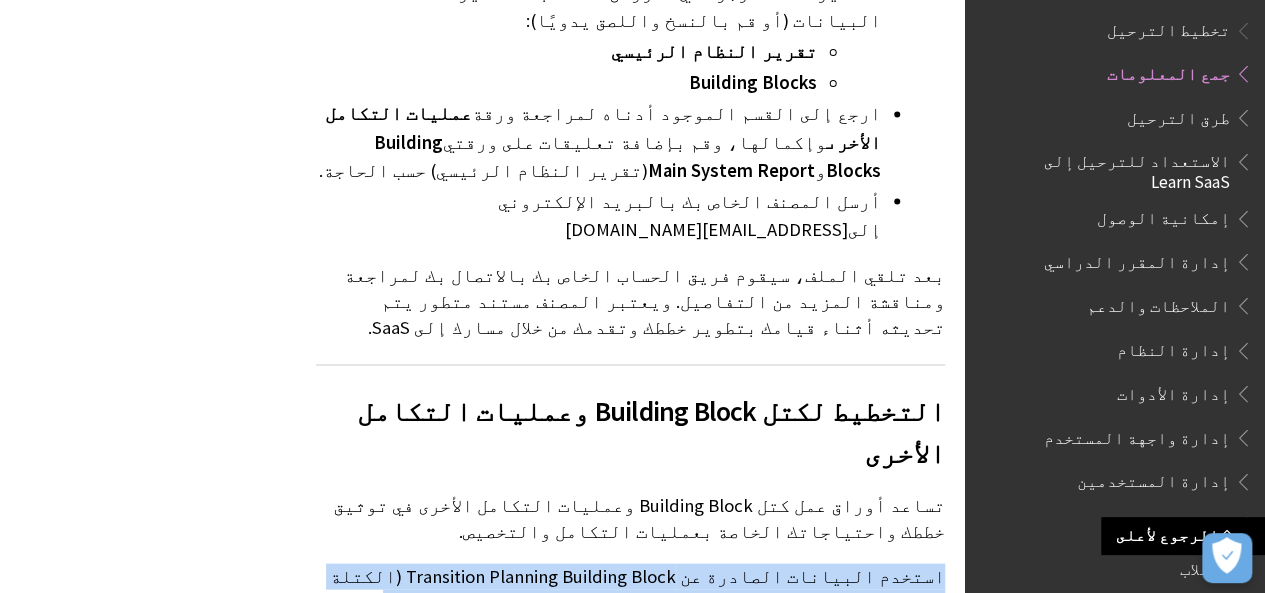 drag, startPoint x: 945, startPoint y: 132, endPoint x: 384, endPoint y: 244, distance: 572.0708 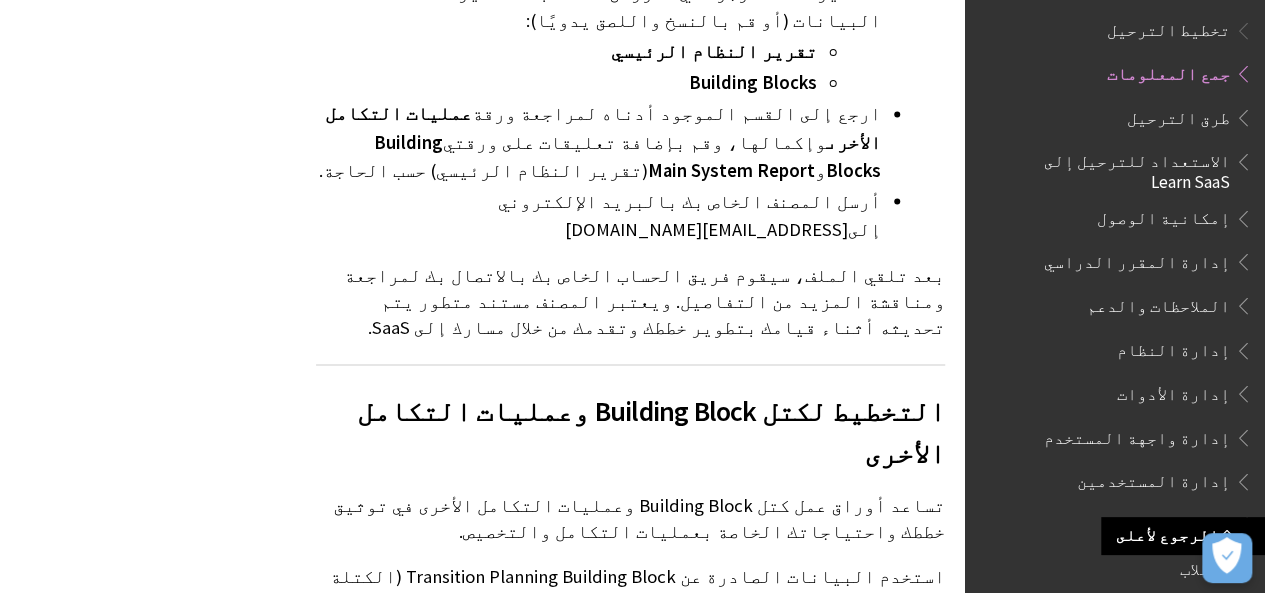 click on "قم بإعداد الكتل البرمجية الإنشائية والتكاملات من أجل الترحيل:" at bounding box center [630, 778] 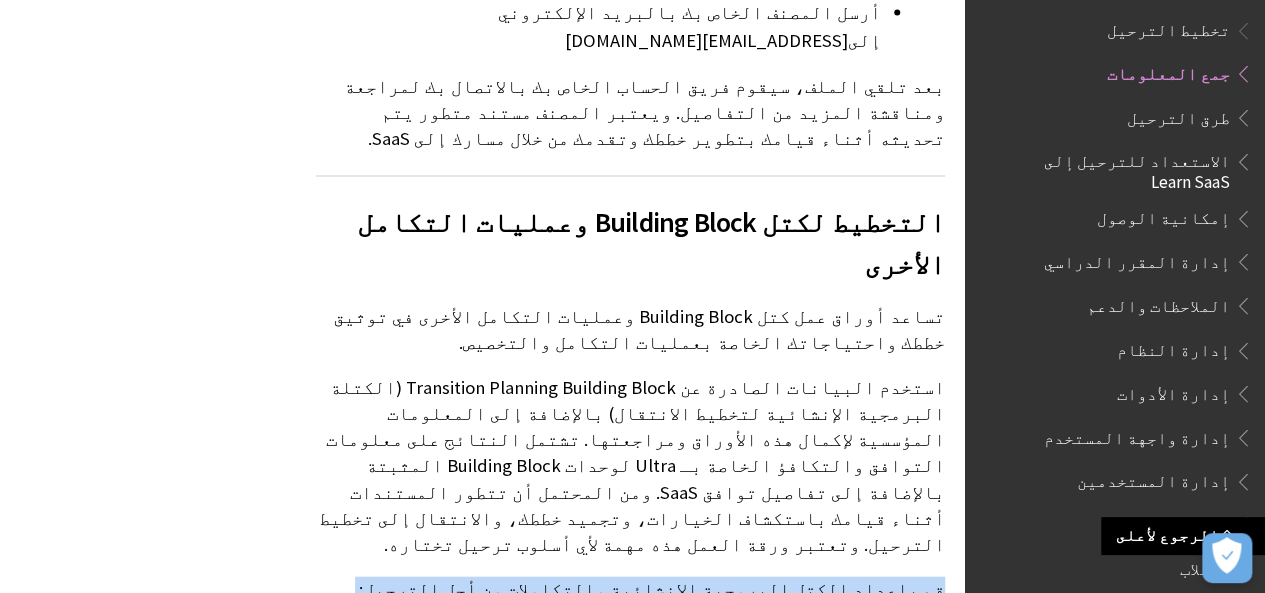 scroll, scrollTop: 1971, scrollLeft: 0, axis: vertical 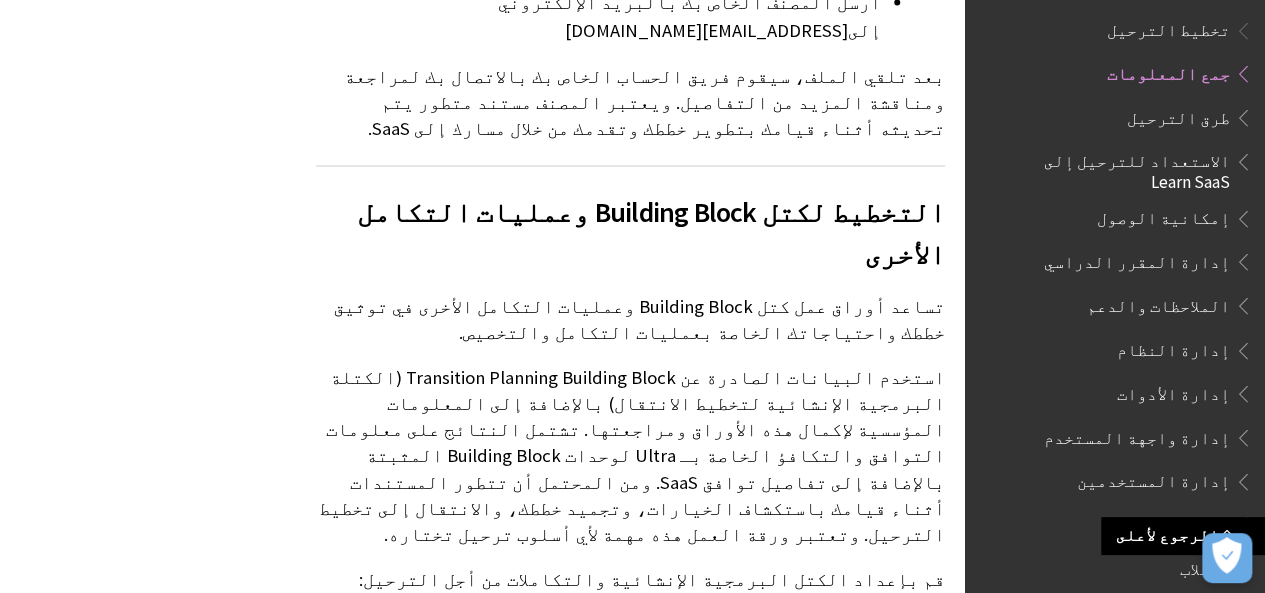 click on "تأكد من أن لديك ملف التثبيت ‎.war الخاص بجميع الكتل البرمجية الإنشائية التي تخطط لاستخدامها وأن الملفات جاهزة للتثبيت عند بدء تخطيط الترحيل. تشير Building Block CSV إلى ما إذا كان ملف ‎.war موجودًا في نظام الملفات أو لا." at bounding box center [598, 668] 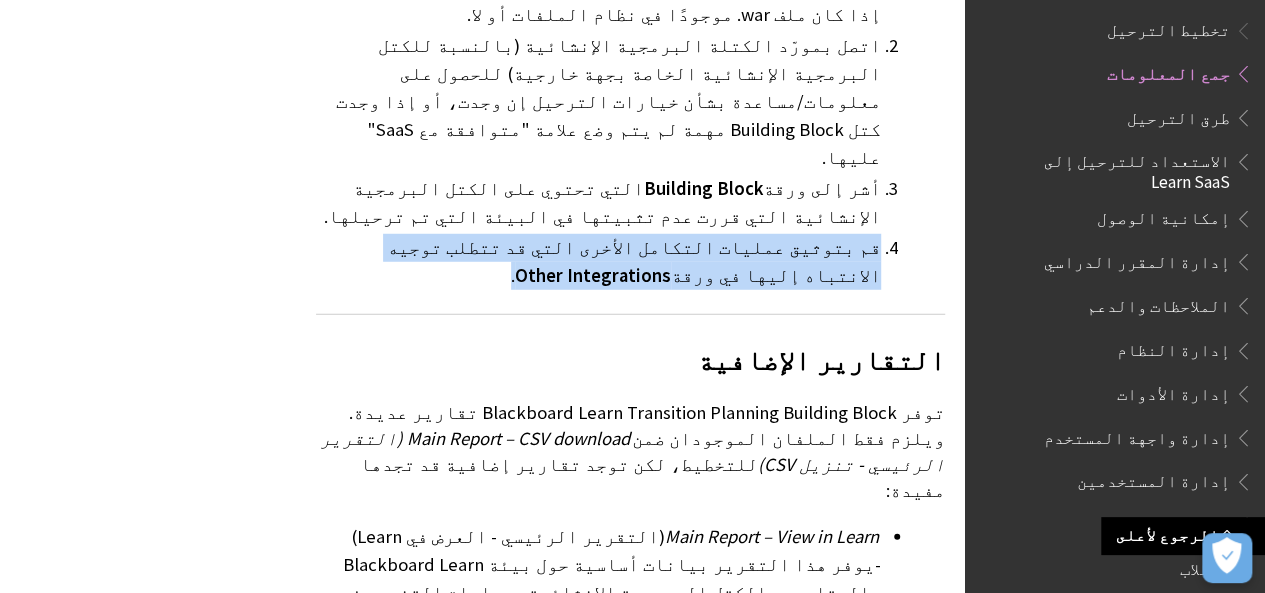 scroll, scrollTop: 2672, scrollLeft: 0, axis: vertical 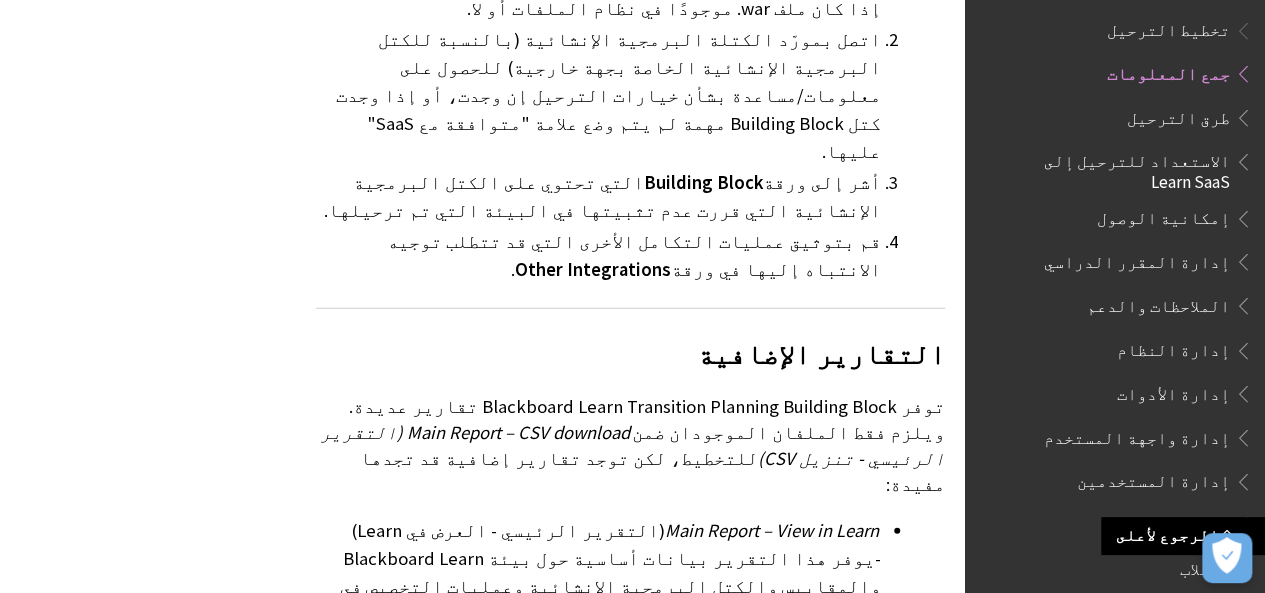 click on "تقرير استخدام Building Block : يسرد هذا التقرير الكتل البرمجية الإنشائية ويتضمن عمودًا للإشارة إلى الاستخدام (عدد المرات) إذا تم العثور عليه في مجمّع الأنشطة. ويكون هذا مفيدًا للتعرف على الكتل البرمجية الإنشائية المستخدمة بشدة.  ولا يتم إتاحة هذا التقرير حاليًا إلا للأنظمة التي تقوم بتشغيل قاعدة بيانات Oracle ويمكن أن تستغرق أكثر من ساعة واحدة للتشغيل على بعض الأنظمة. ويمكنك أيضًا الحصول على SQL للتشغيل مباشرة على خادم قاعدة البيانات في حالة الرغبة في ذلك." at bounding box center (598, 1062) 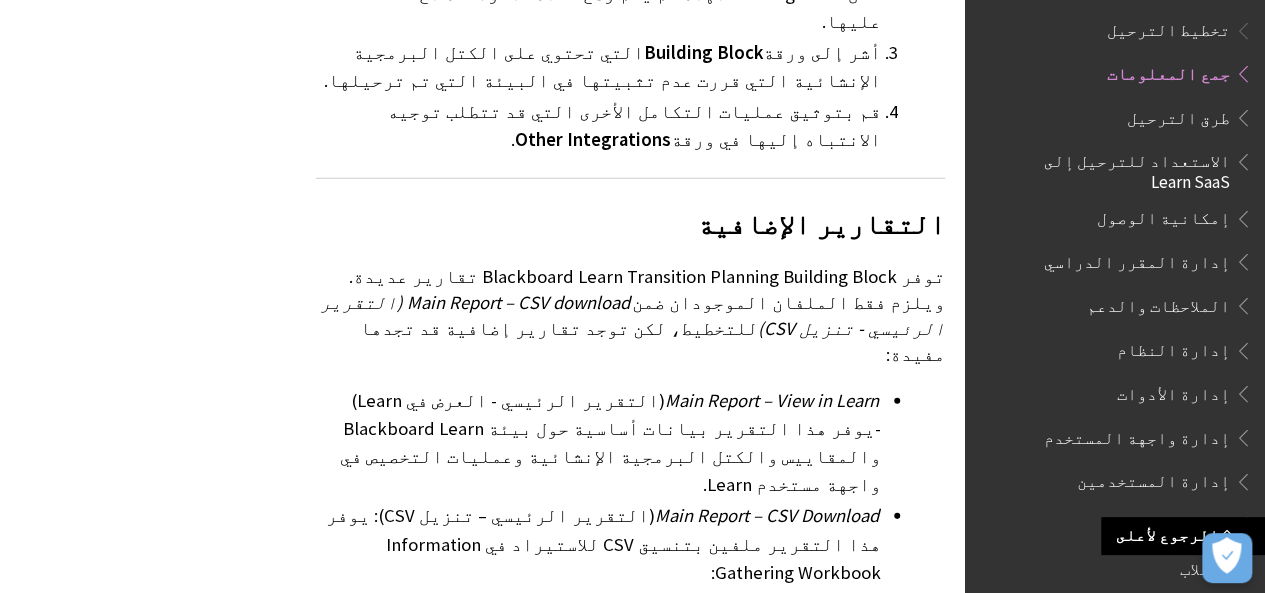 scroll, scrollTop: 2844, scrollLeft: 0, axis: vertical 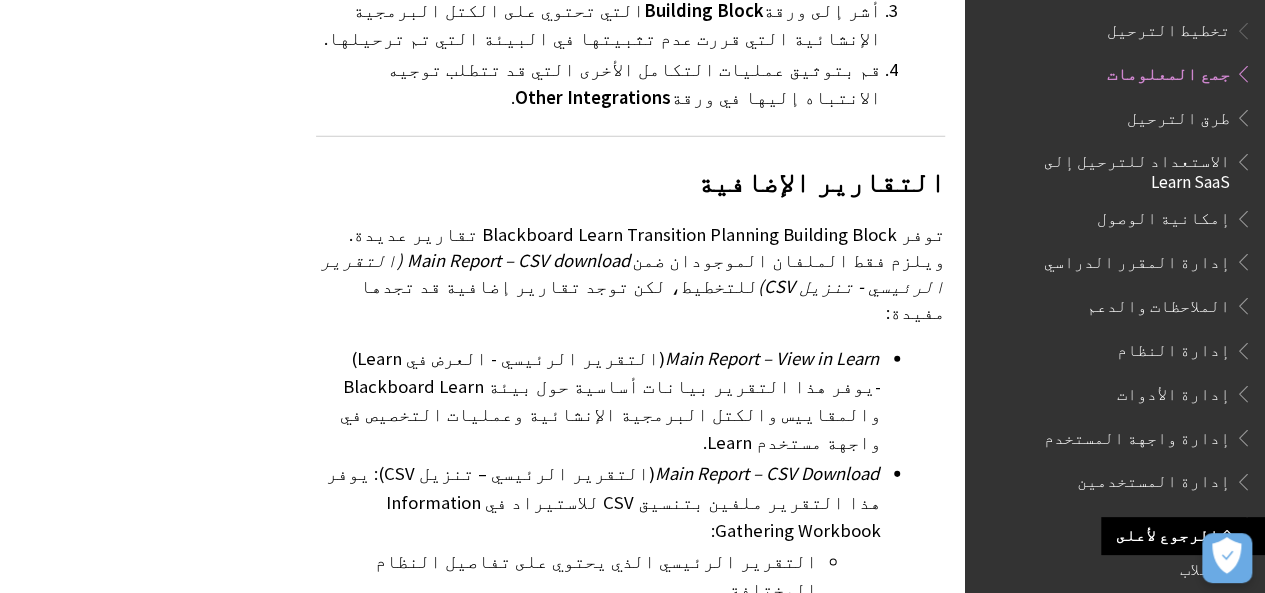 click on "تصدير قوائم المقرر الدراسي" at bounding box center [746, 1143] 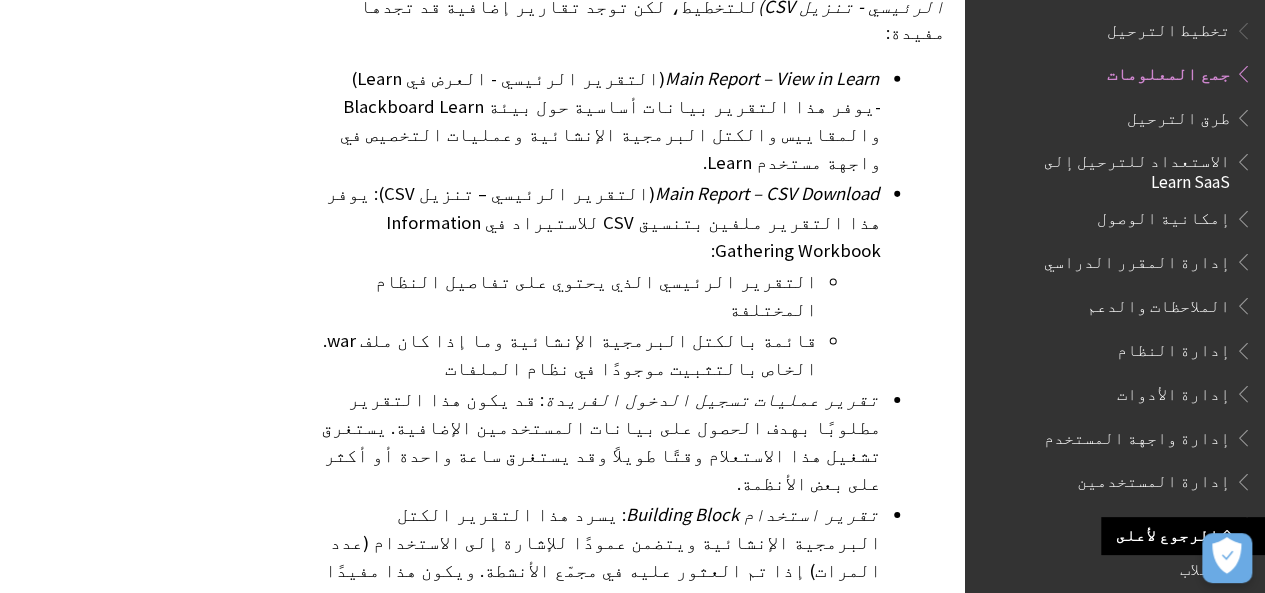 scroll, scrollTop: 0, scrollLeft: 0, axis: both 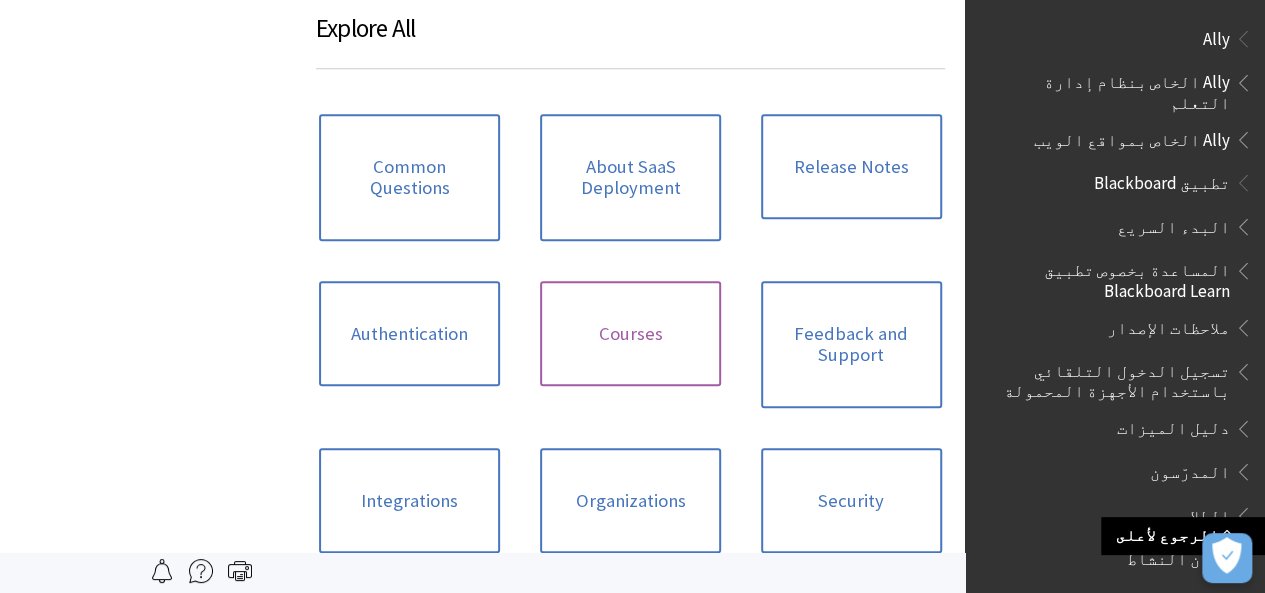 click on "Courses" at bounding box center (630, 334) 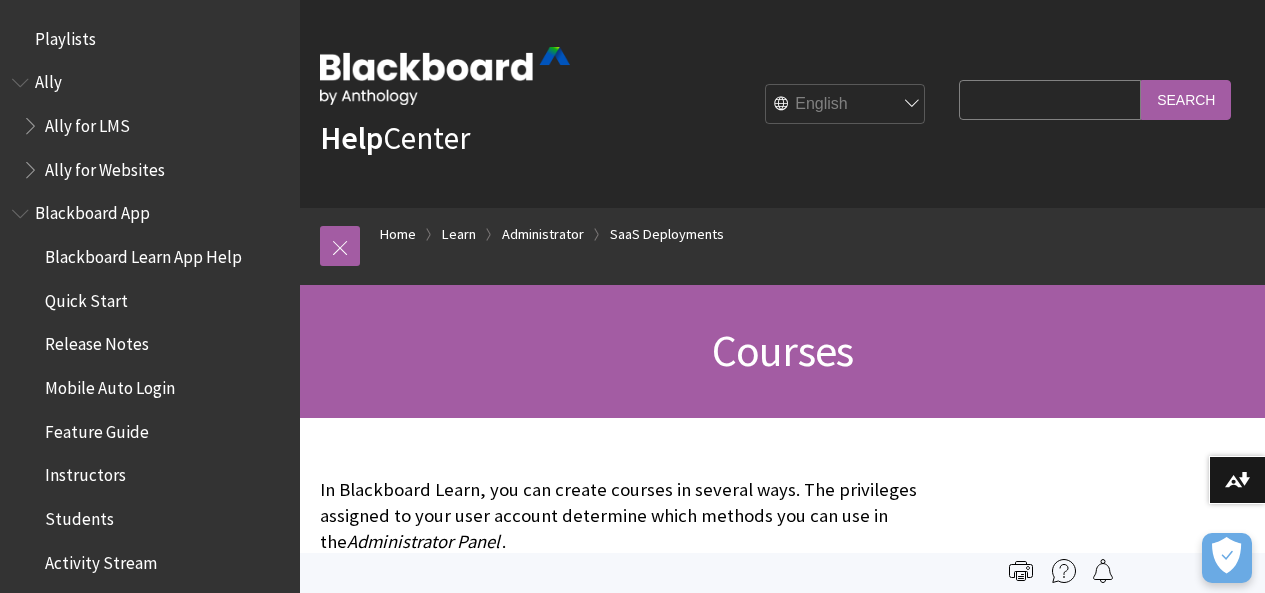 scroll, scrollTop: 0, scrollLeft: 0, axis: both 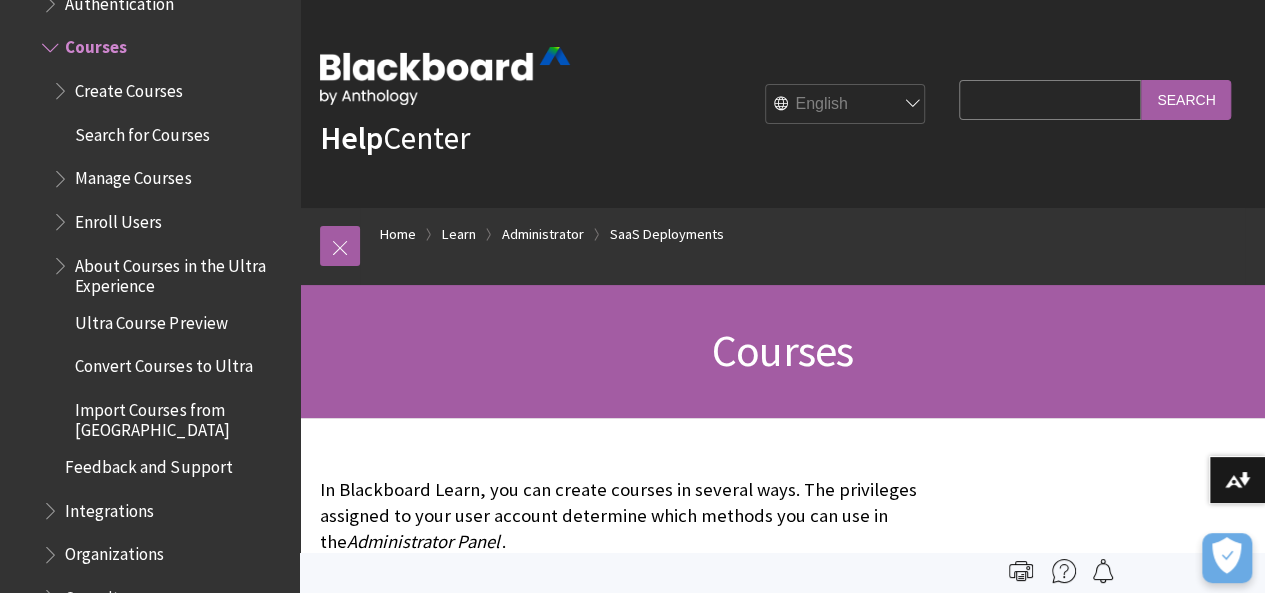 click on "English عربية Català Cymraeg Deutsch Español Suomi Français עברית Italiano 日本語 한국어 Nederlands Norsk (Bokmål) Português, Brasil Русский Svenska Türkçe 简体中文 Français Canadien" at bounding box center [846, 105] 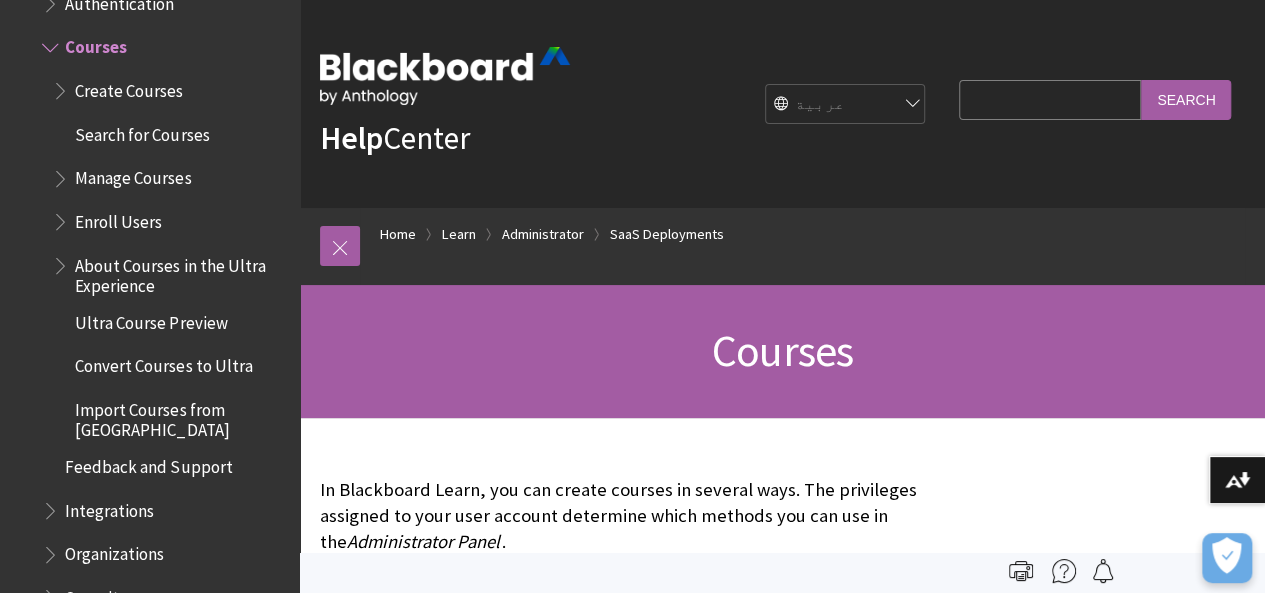 click on "English عربية Català Cymraeg Deutsch Español Suomi Français עברית Italiano 日本語 한국어 Nederlands Norsk (Bokmål) Português, Brasil Русский Svenska Türkçe 简体中文 Français Canadien" at bounding box center [846, 105] 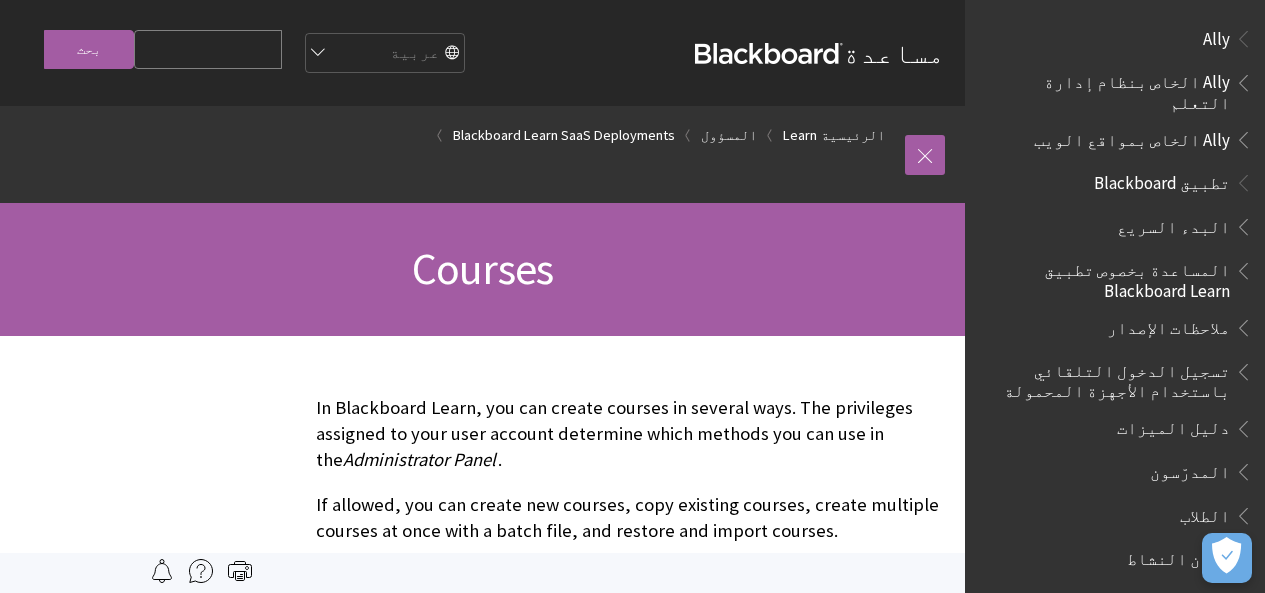 scroll, scrollTop: 0, scrollLeft: 0, axis: both 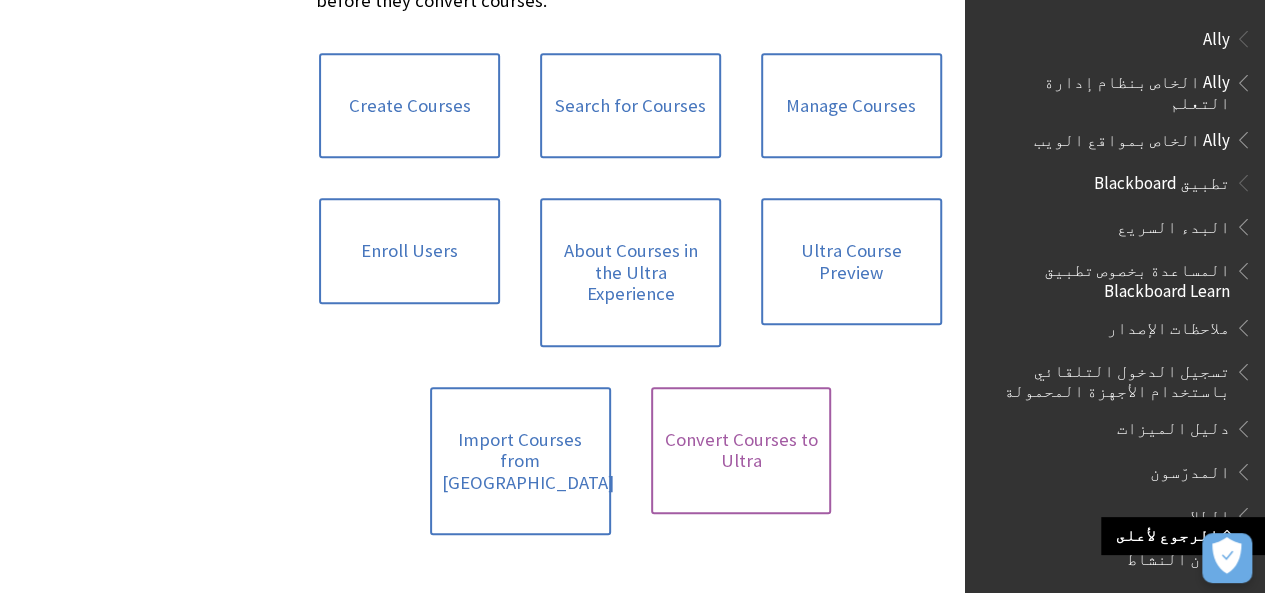 click on "Convert Courses to Ultra" at bounding box center [741, 450] 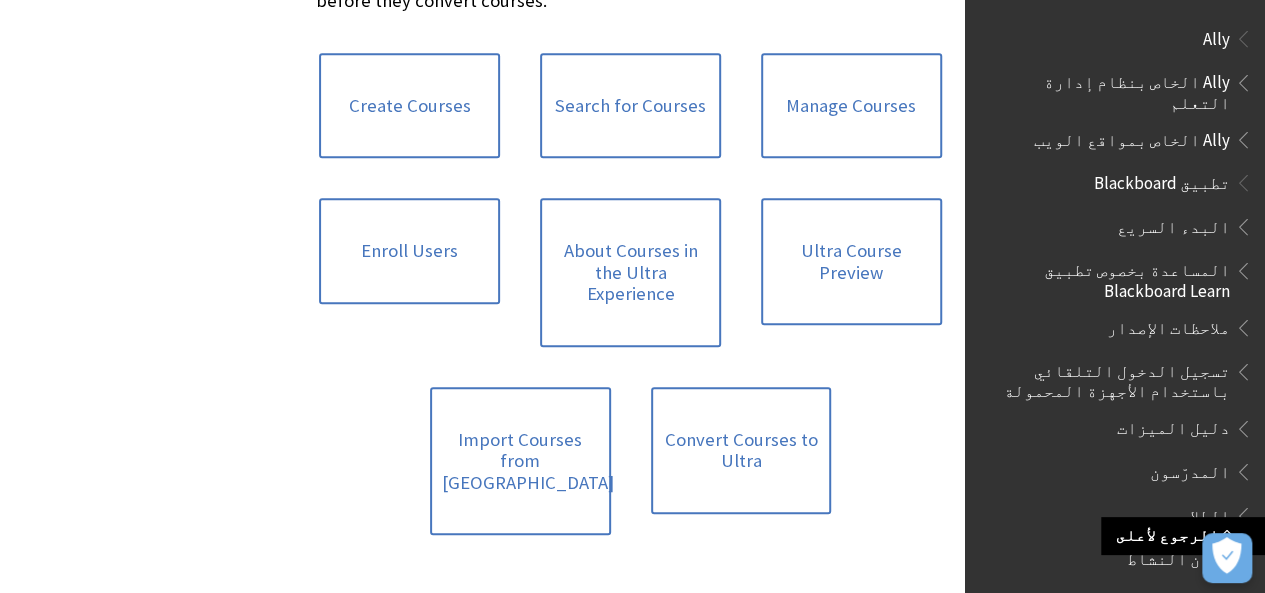 scroll, scrollTop: 645, scrollLeft: 0, axis: vertical 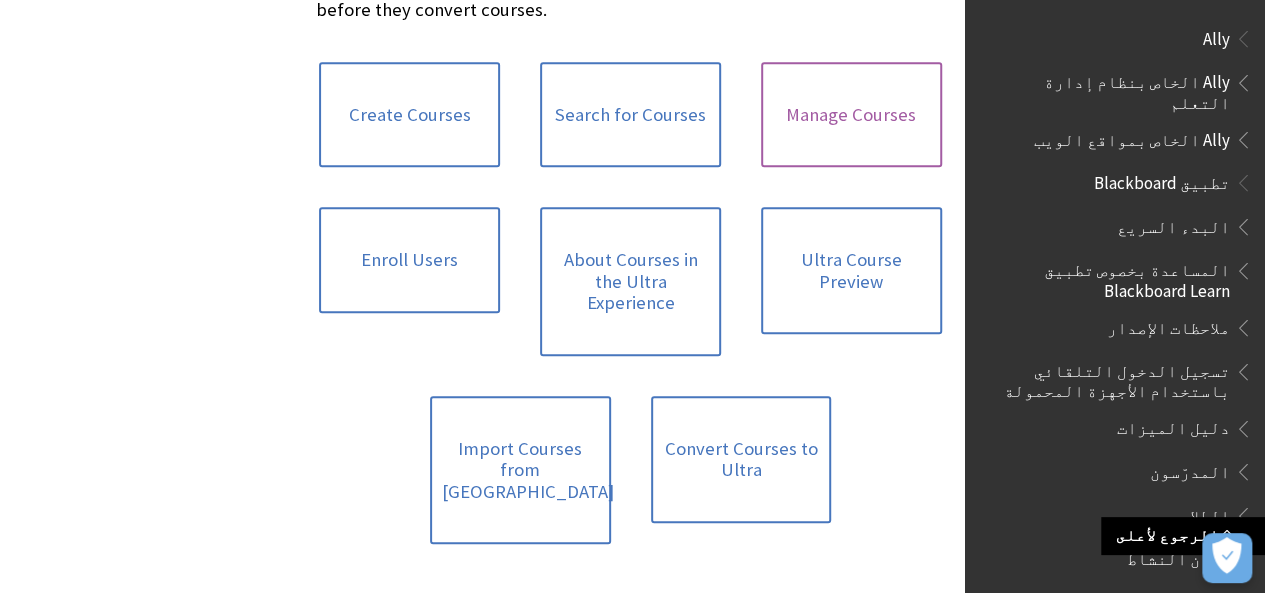click on "Manage Courses" at bounding box center [851, 115] 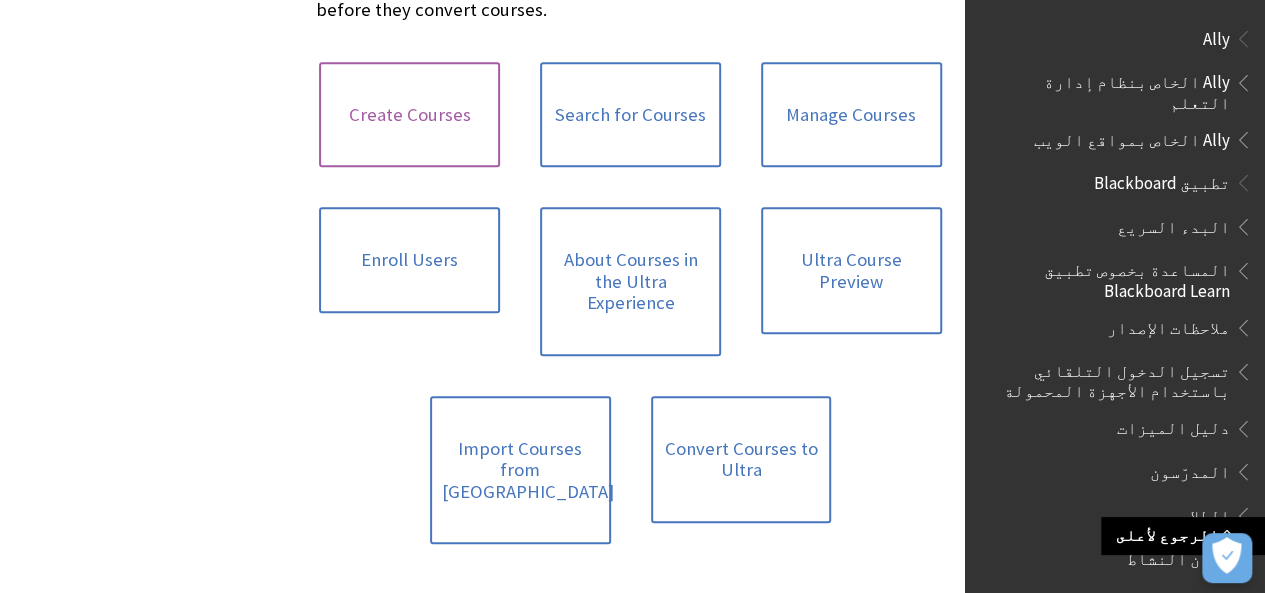 click on "Create Courses" at bounding box center [409, 115] 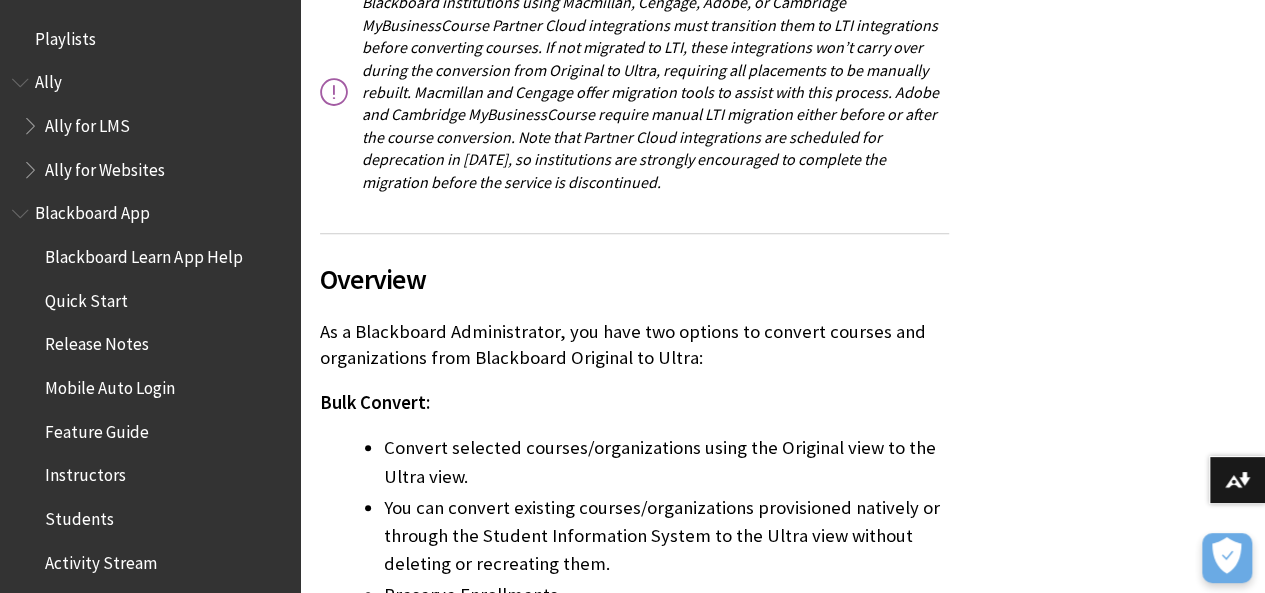 scroll, scrollTop: 750, scrollLeft: 0, axis: vertical 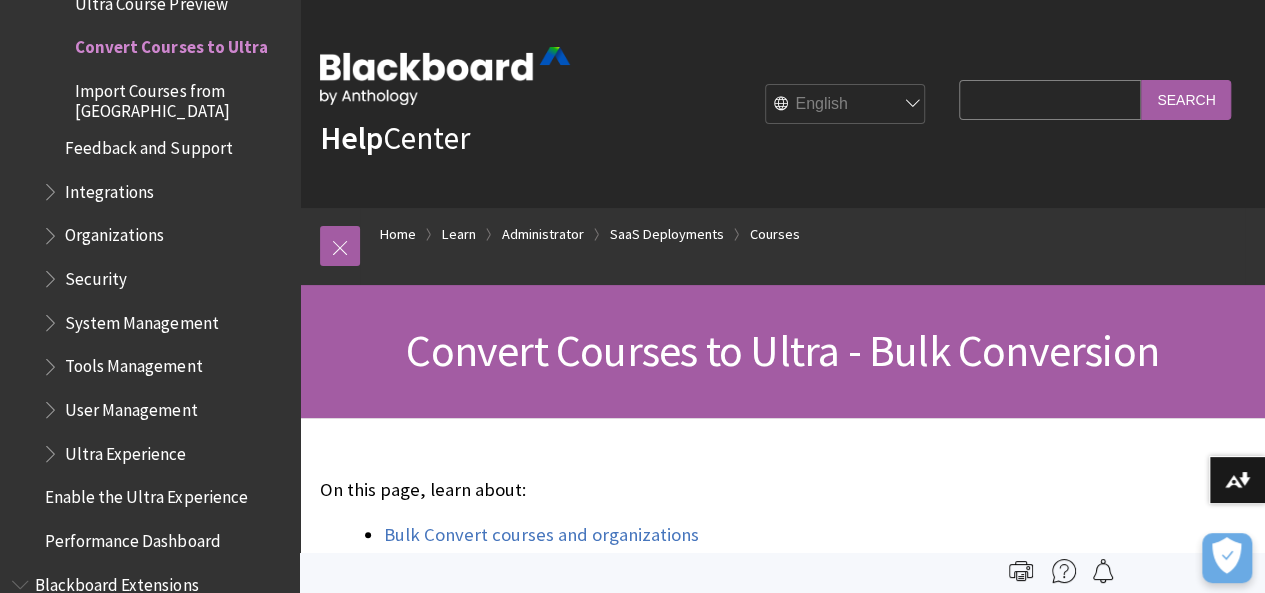 click on "English عربية Català Cymraeg Deutsch Español Suomi Français עברית Italiano 日本語 한국어 Nederlands Norsk (Bokmål) Português, Brasil Русский Svenska Türkçe 简体中文 Français Canadien" at bounding box center [846, 105] 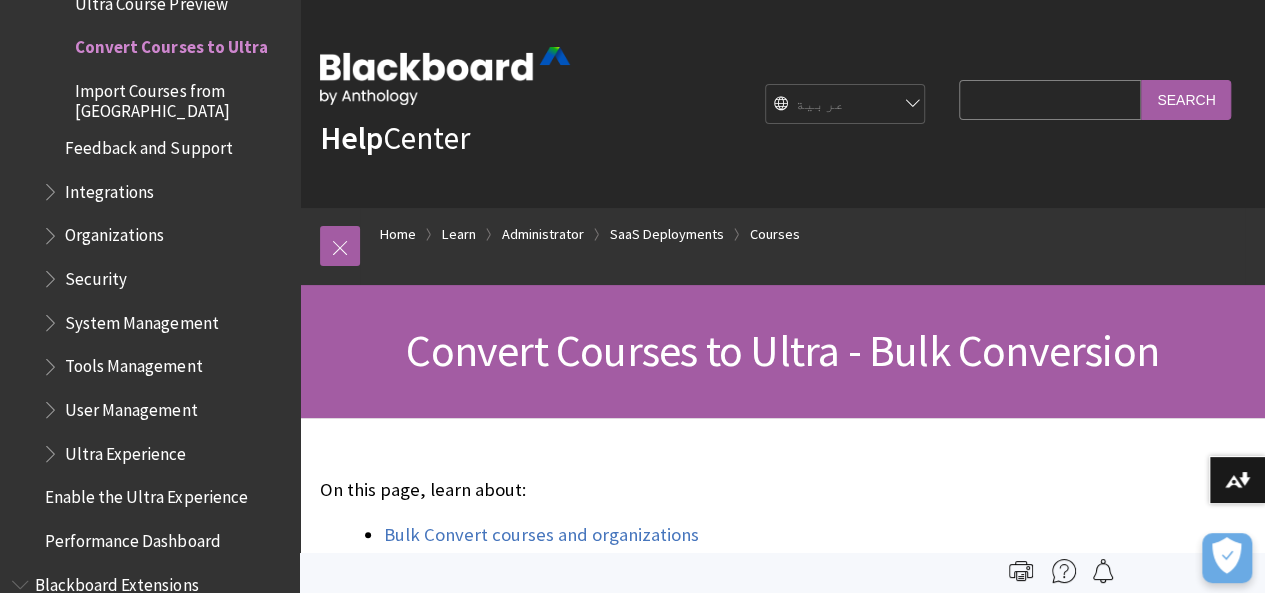 click on "English عربية Català Cymraeg Deutsch Español Suomi Français עברית Italiano 日本語 한국어 Nederlands Norsk (Bokmål) Português, Brasil Русский Svenska Türkçe 简体中文 Français Canadien" at bounding box center [846, 105] 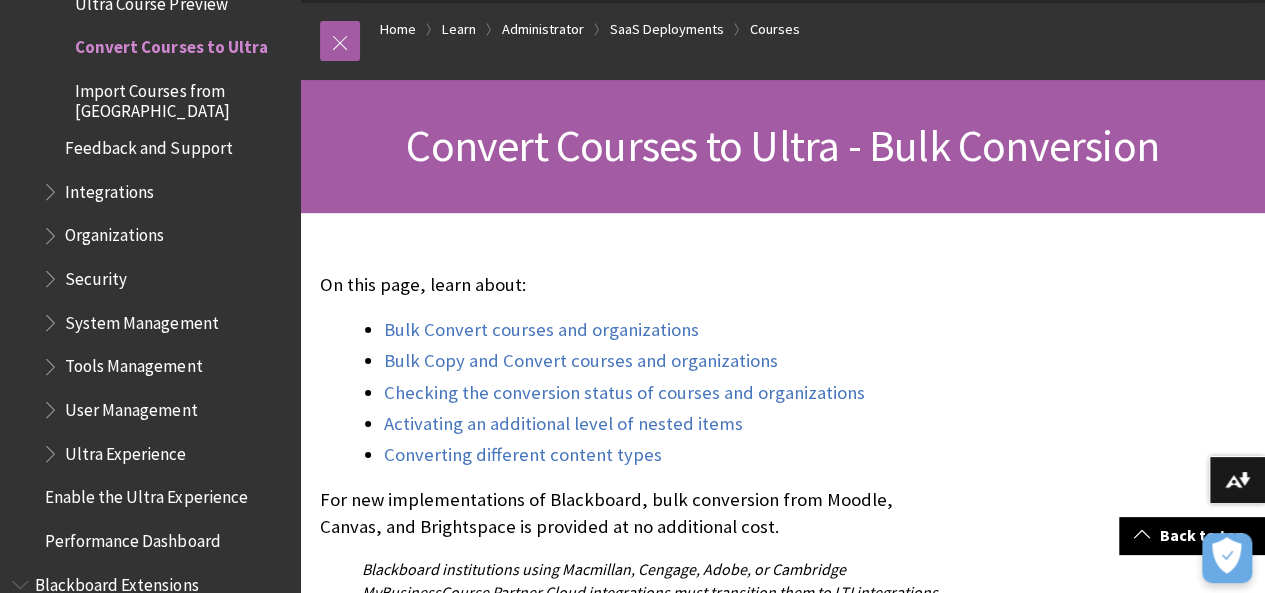 scroll, scrollTop: 0, scrollLeft: 0, axis: both 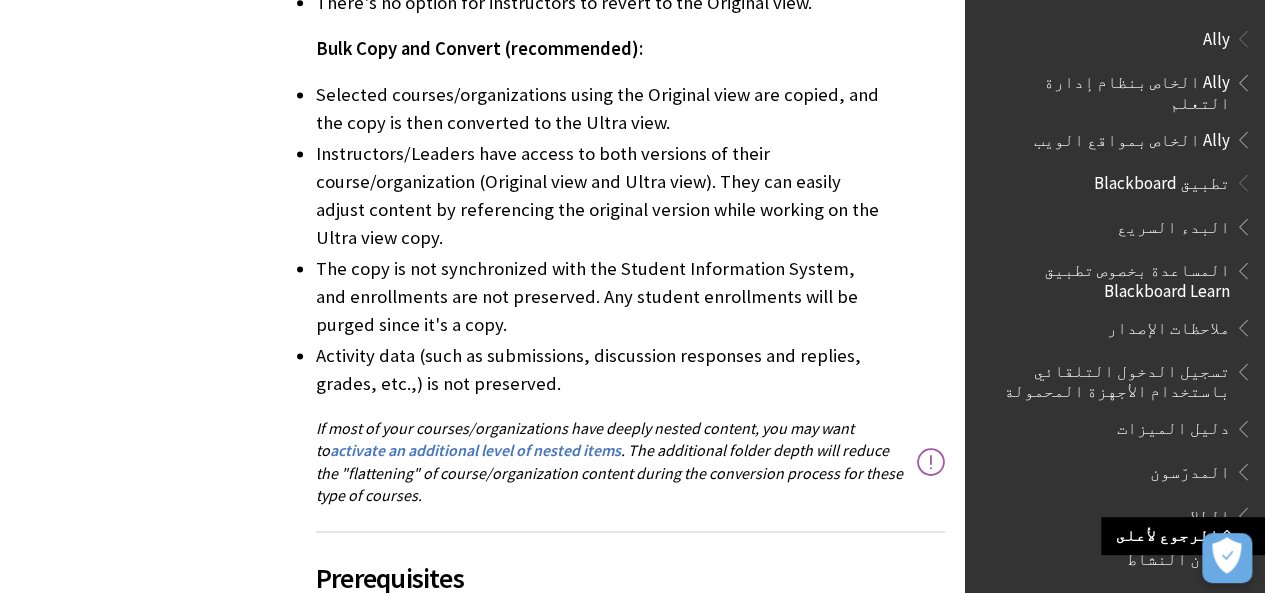 click on "Selected courses/organizations using the Original view are copied, and the copy is then converted to the Ultra view." at bounding box center [598, 109] 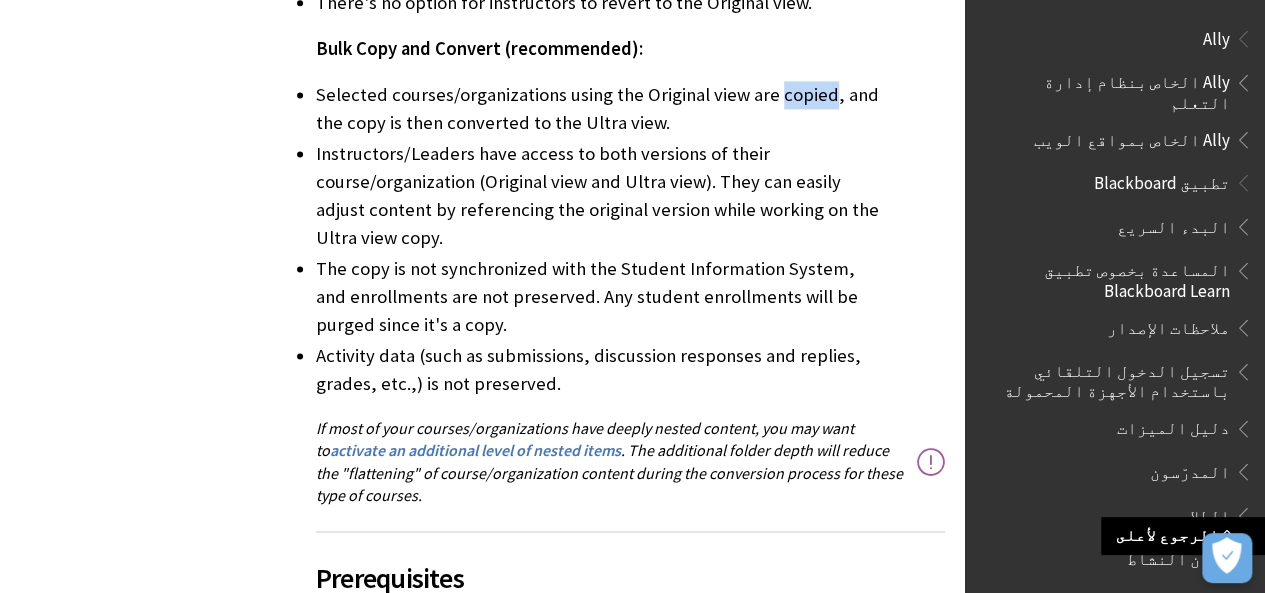 click on "Selected courses/organizations using the Original view are copied, and the copy is then converted to the Ultra view." at bounding box center (598, 109) 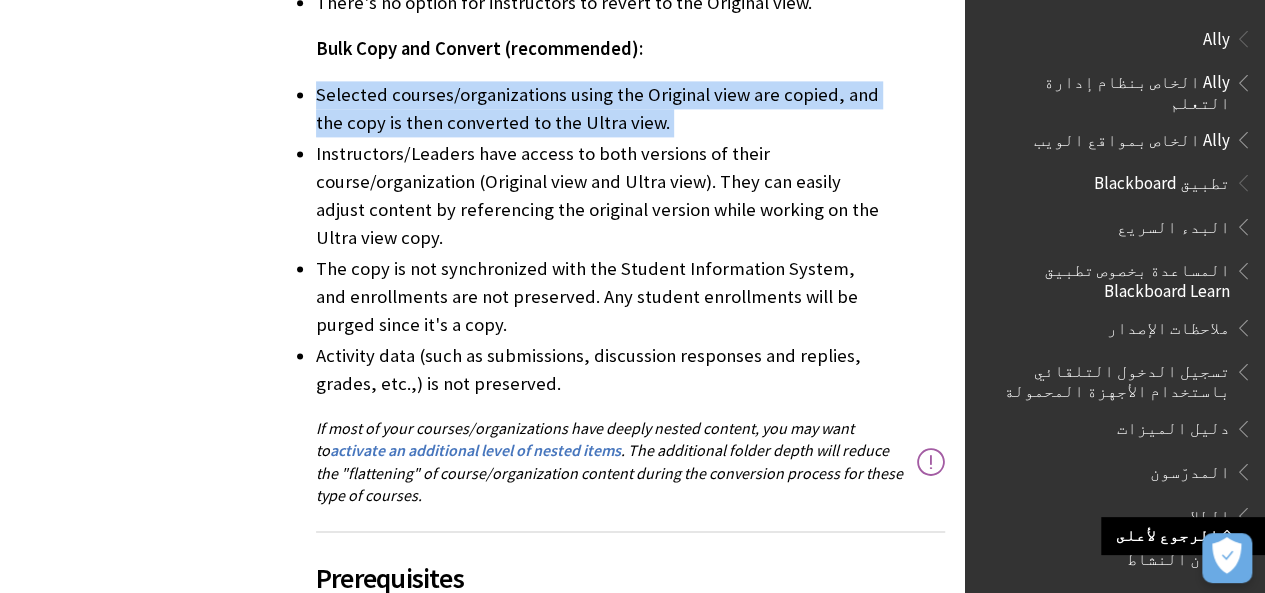 click on "Selected courses/organizations using the Original view are copied, and the copy is then converted to the Ultra view." at bounding box center (598, 109) 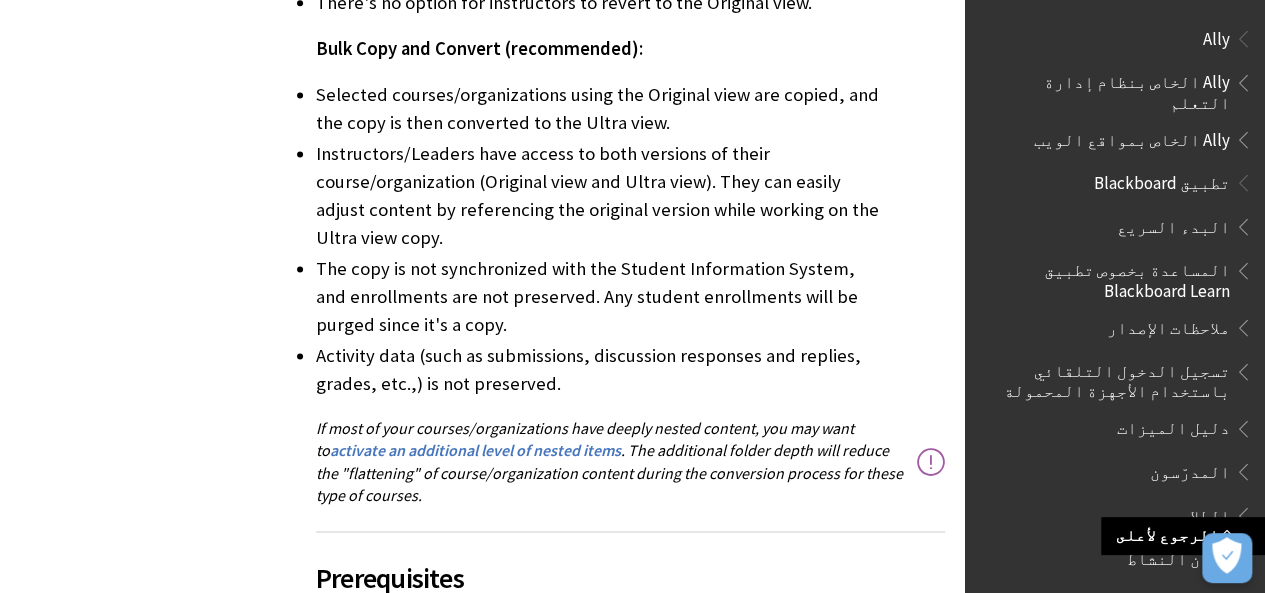click on "Instructors/Leaders have access to both versions of their course/organization (Original view and Ultra view). They can easily adjust content by referencing the original version while working on the Ultra view copy." at bounding box center [598, 196] 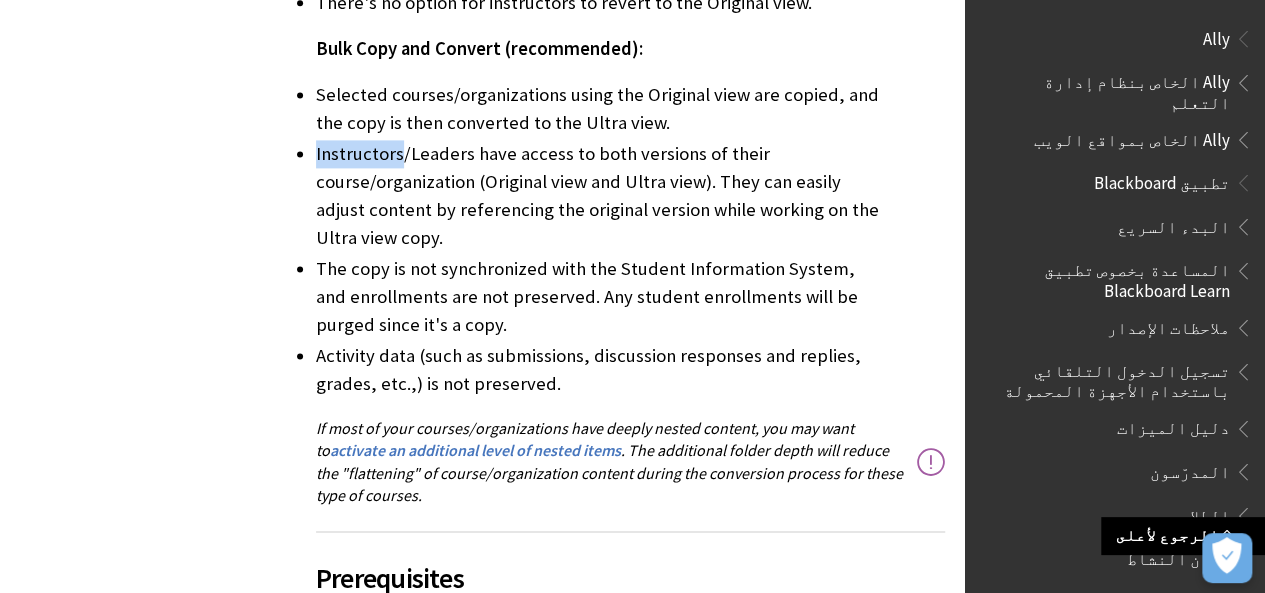 click on "Instructors/Leaders have access to both versions of their course/organization (Original view and Ultra view). They can easily adjust content by referencing the original version while working on the Ultra view copy." at bounding box center (598, 196) 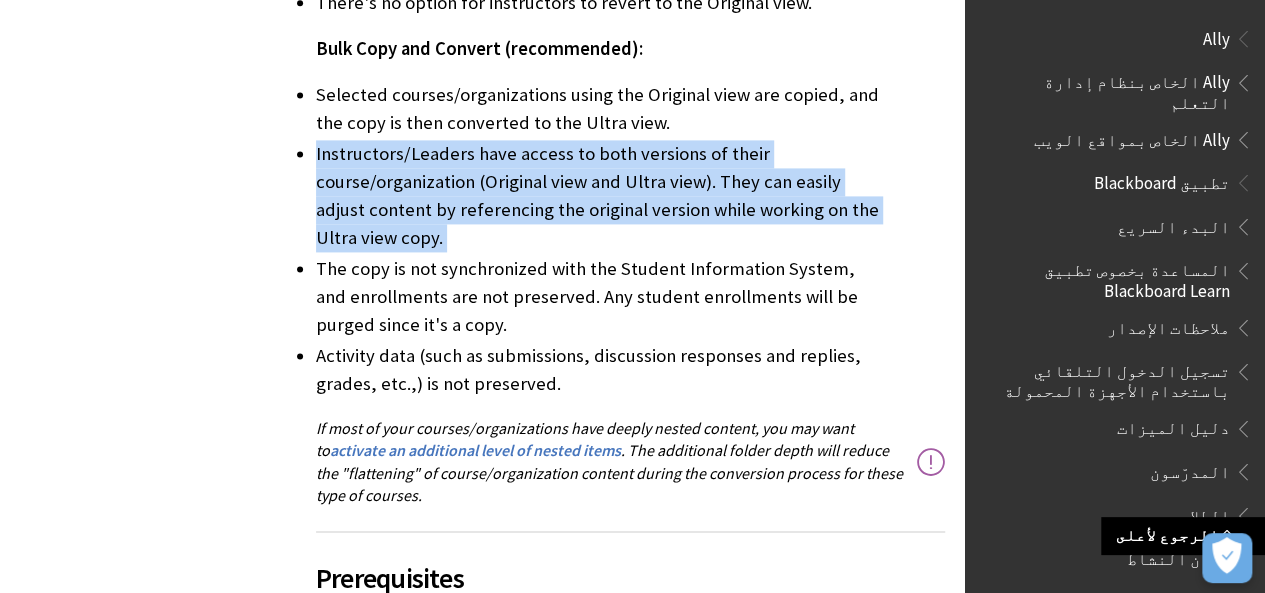 click on "Instructors/Leaders have access to both versions of their course/organization (Original view and Ultra view). They can easily adjust content by referencing the original version while working on the Ultra view copy." at bounding box center [598, 196] 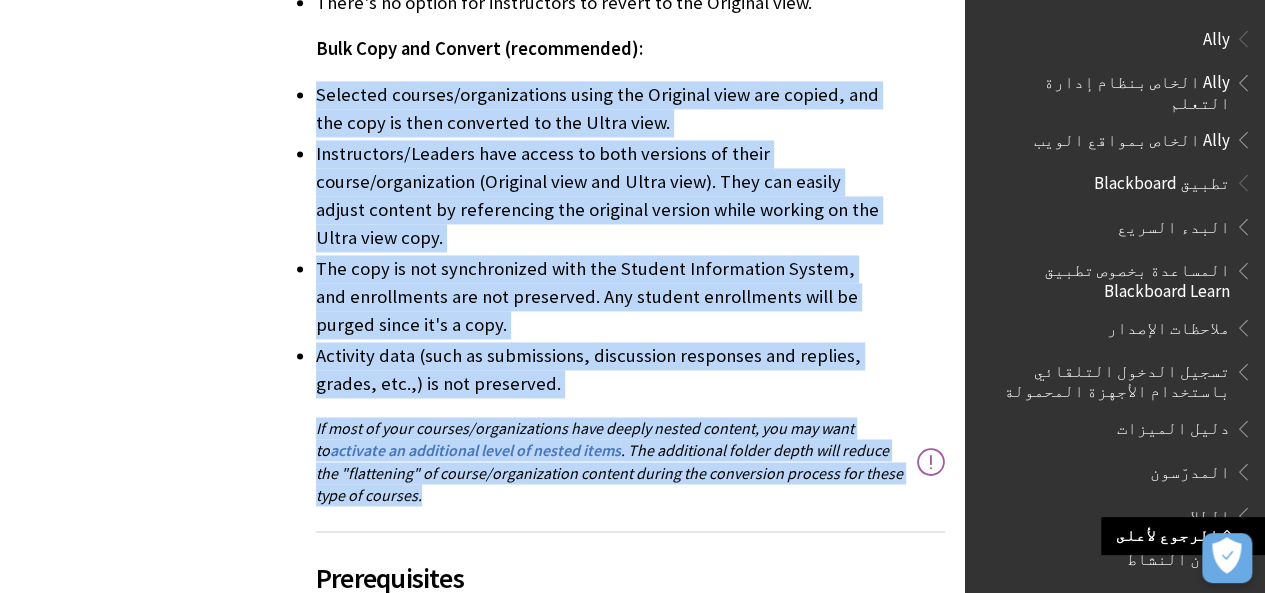 drag, startPoint x: 307, startPoint y: 89, endPoint x: 757, endPoint y: 503, distance: 611.47034 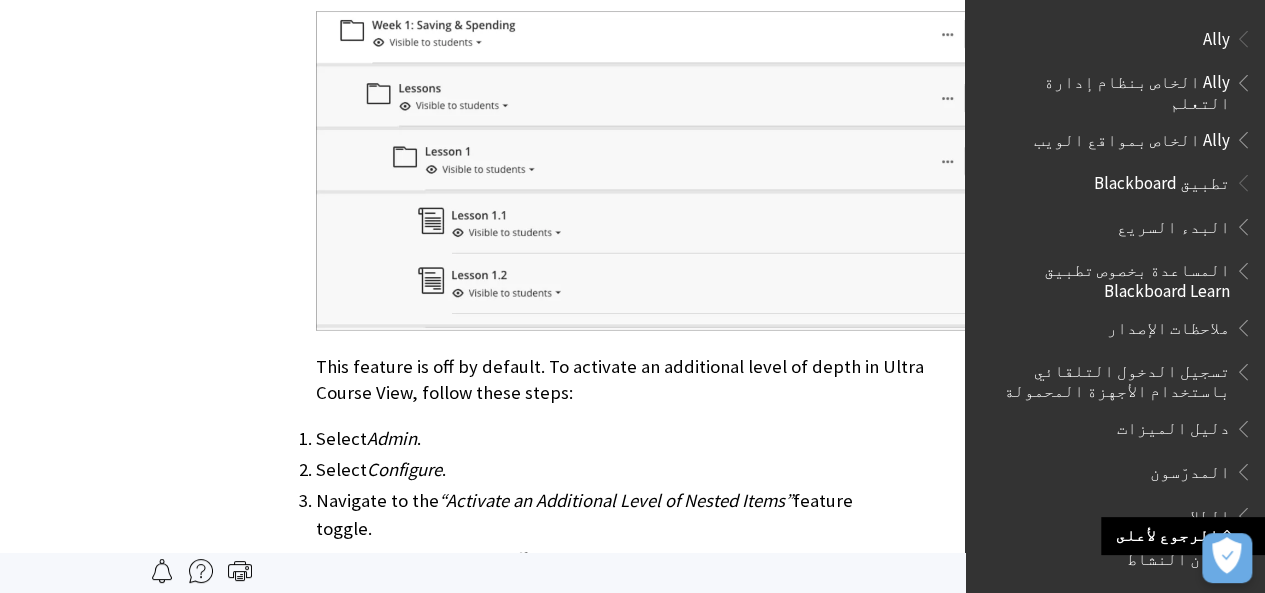 scroll, scrollTop: 5364, scrollLeft: 0, axis: vertical 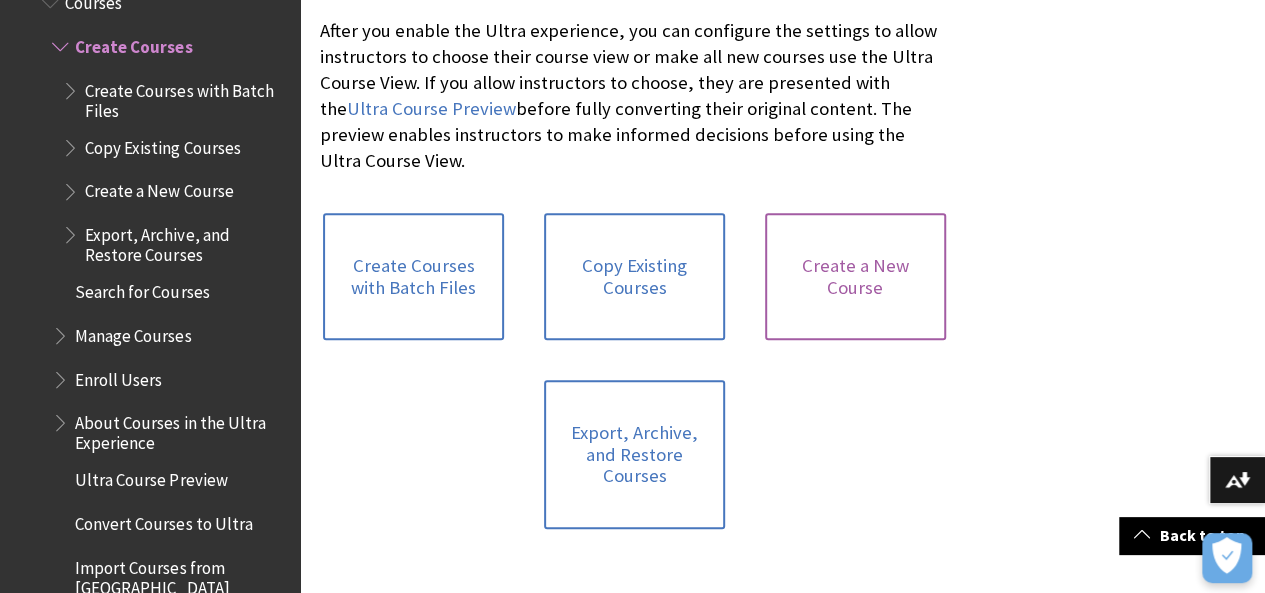 click on "Create a New Course" at bounding box center [855, 276] 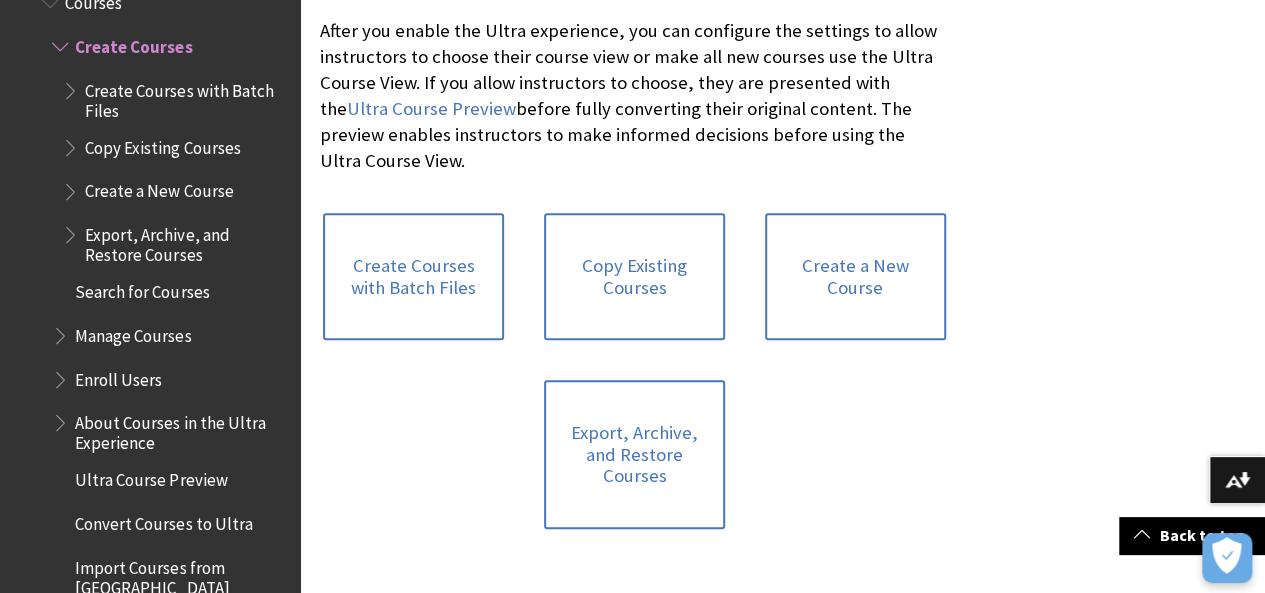 click on "After you enable the Ultra experience, you can configure the settings to allow instructors to choose their course view or make all new courses use the Ultra Course View. If you allow instructors to choose, they are presented with the  Ultra Course Preview  before fully converting their original content. The preview enables instructors to make informed decisions before using the Ultra Course View." at bounding box center (634, 96) 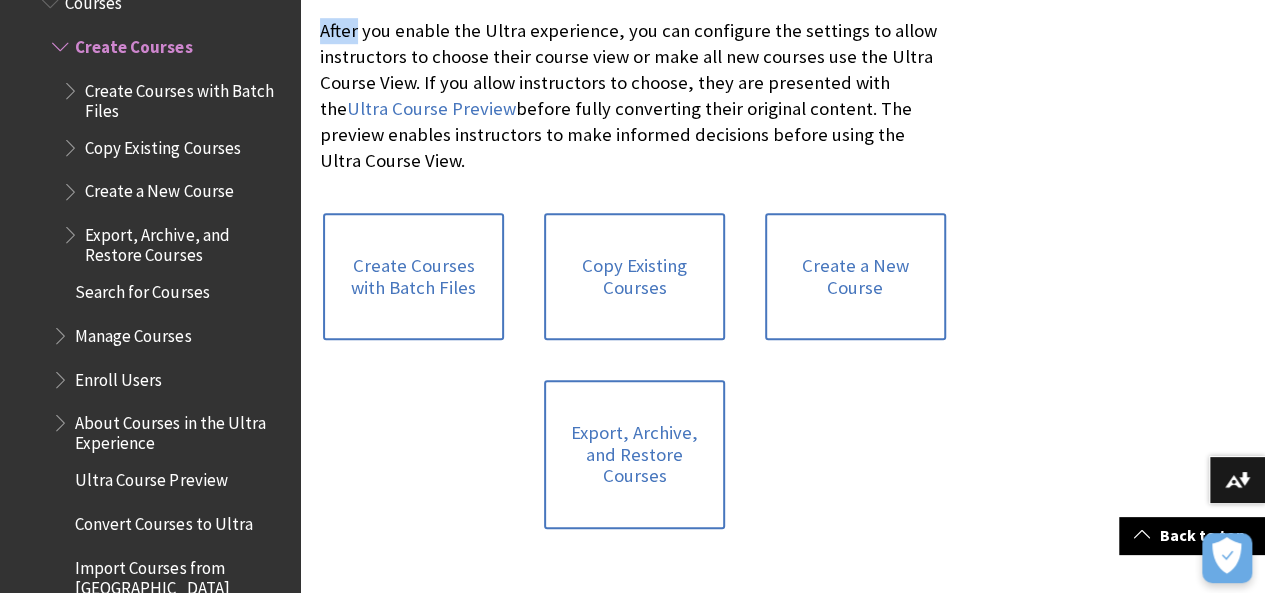 click on "After you enable the Ultra experience, you can configure the settings to allow instructors to choose their course view or make all new courses use the Ultra Course View. If you allow instructors to choose, they are presented with the  Ultra Course Preview  before fully converting their original content. The preview enables instructors to make informed decisions before using the Ultra Course View." at bounding box center (634, 96) 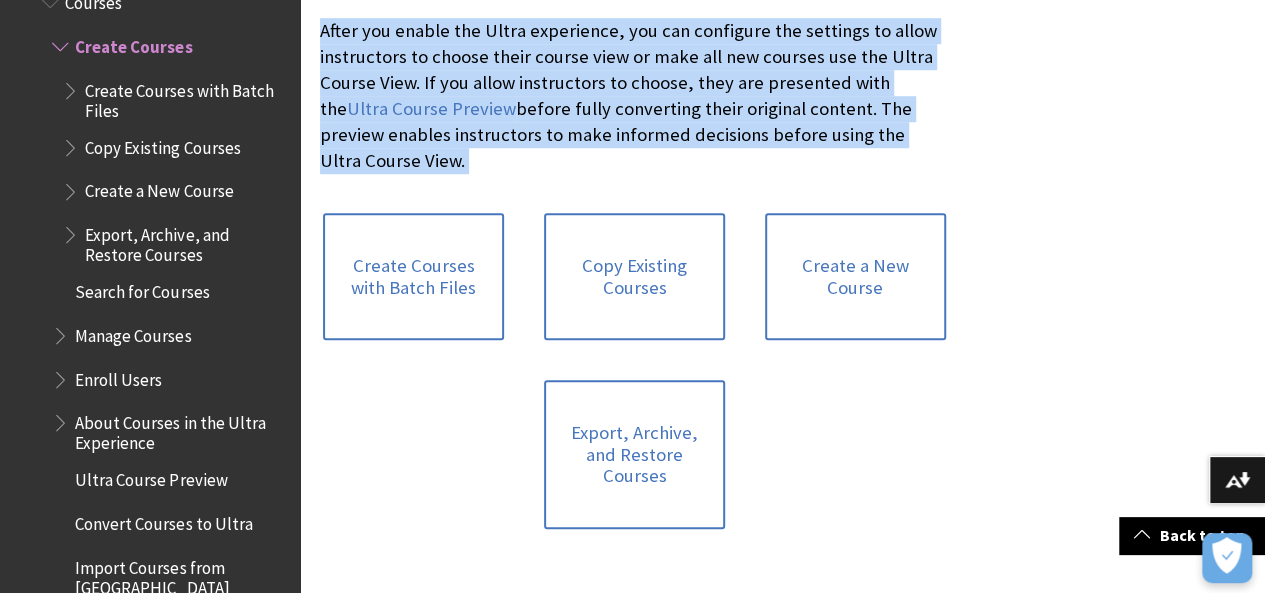 click on "After you enable the Ultra experience, you can configure the settings to allow instructors to choose their course view or make all new courses use the Ultra Course View. If you allow instructors to choose, they are presented with the  Ultra Course Preview  before fully converting their original content. The preview enables instructors to make informed decisions before using the Ultra Course View." at bounding box center [634, 96] 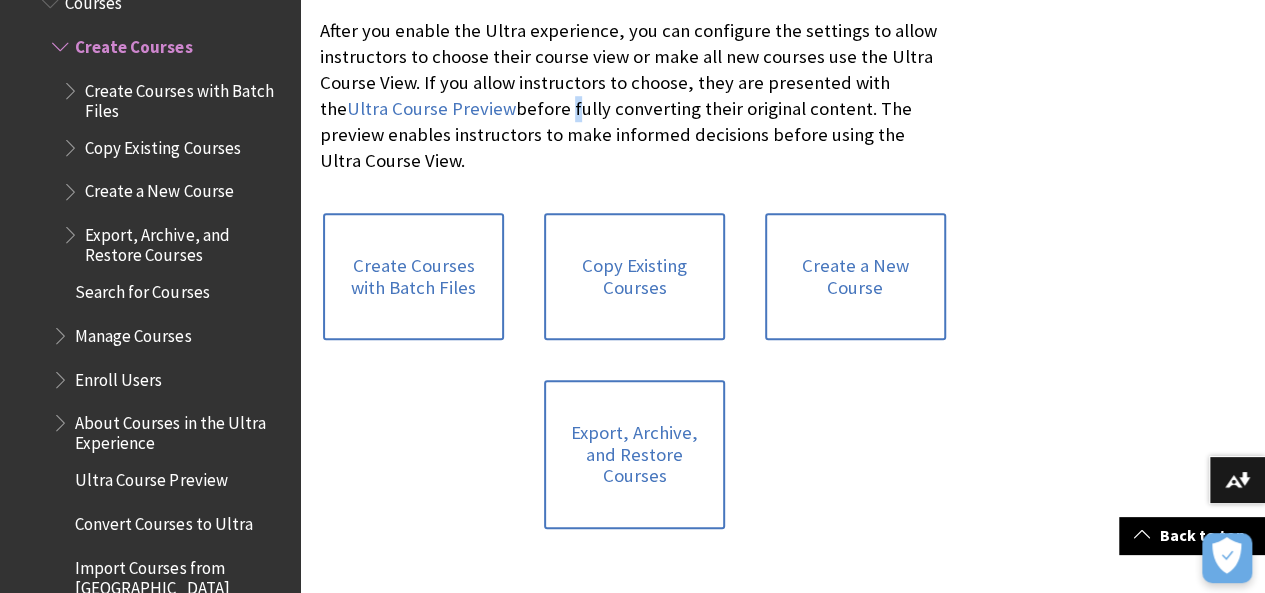 click on "After you enable the Ultra experience, you can configure the settings to allow instructors to choose their course view or make all new courses use the Ultra Course View. If you allow instructors to choose, they are presented with the  Ultra Course Preview  before fully converting their original content. The preview enables instructors to make informed decisions before using the Ultra Course View." at bounding box center [634, 96] 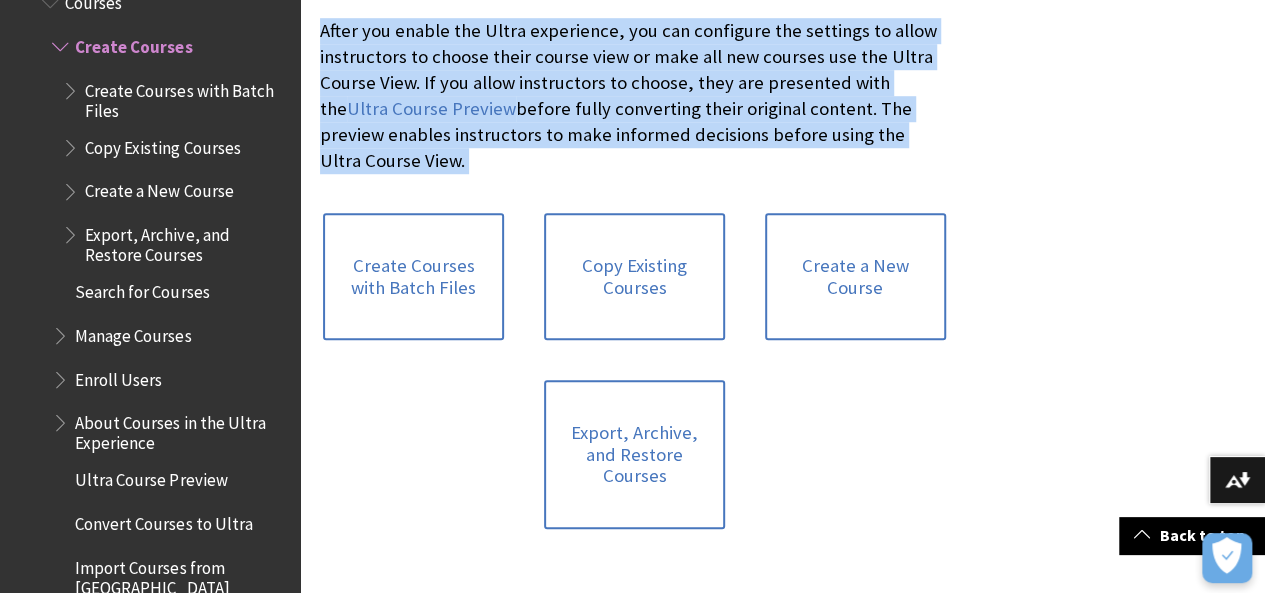 click on "After you enable the Ultra experience, you can configure the settings to allow instructors to choose their course view or make all new courses use the Ultra Course View. If you allow instructors to choose, they are presented with the  Ultra Course Preview  before fully converting their original content. The preview enables instructors to make informed decisions before using the Ultra Course View." at bounding box center [634, 96] 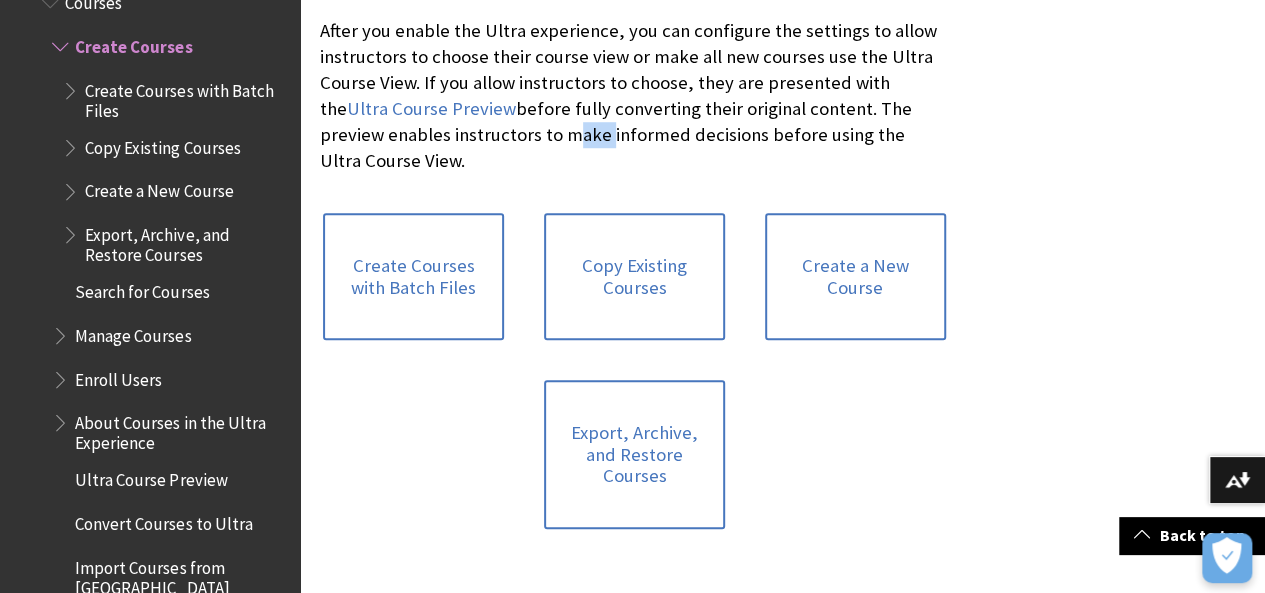 click on "After you enable the Ultra experience, you can configure the settings to allow instructors to choose their course view or make all new courses use the Ultra Course View. If you allow instructors to choose, they are presented with the  Ultra Course Preview  before fully converting their original content. The preview enables instructors to make informed decisions before using the Ultra Course View." at bounding box center [634, 96] 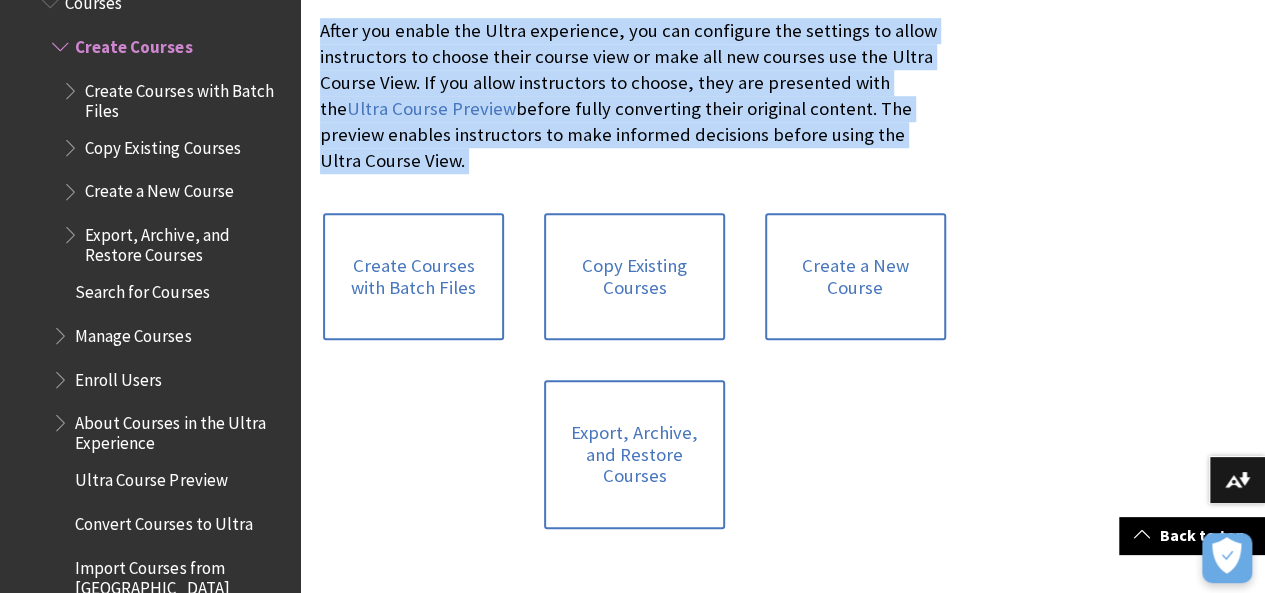 click on "After you enable the Ultra experience, you can configure the settings to allow instructors to choose their course view or make all new courses use the Ultra Course View. If you allow instructors to choose, they are presented with the  Ultra Course Preview  before fully converting their original content. The preview enables instructors to make informed decisions before using the Ultra Course View." at bounding box center (634, 96) 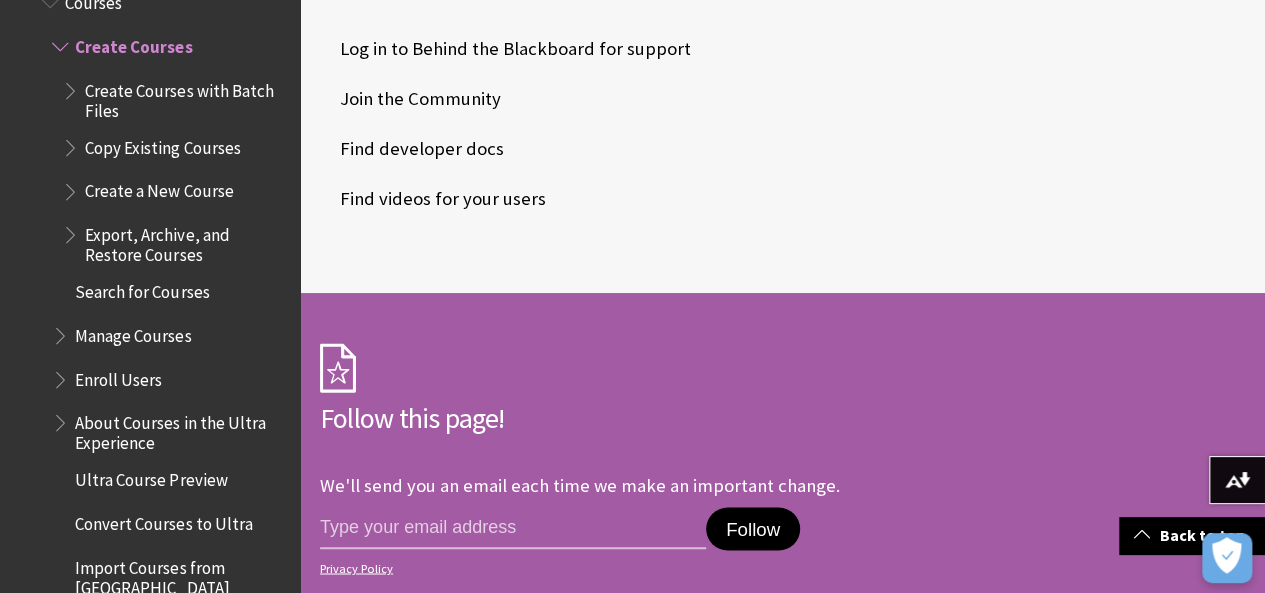 scroll, scrollTop: 0, scrollLeft: 0, axis: both 